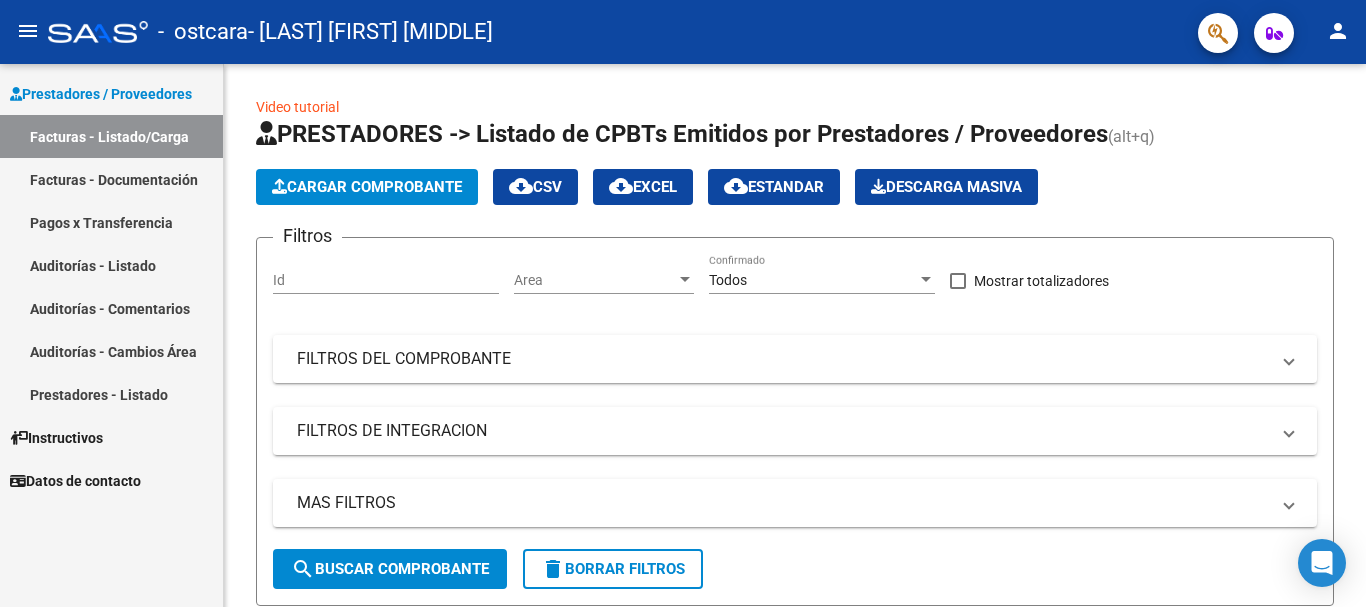 scroll, scrollTop: 0, scrollLeft: 0, axis: both 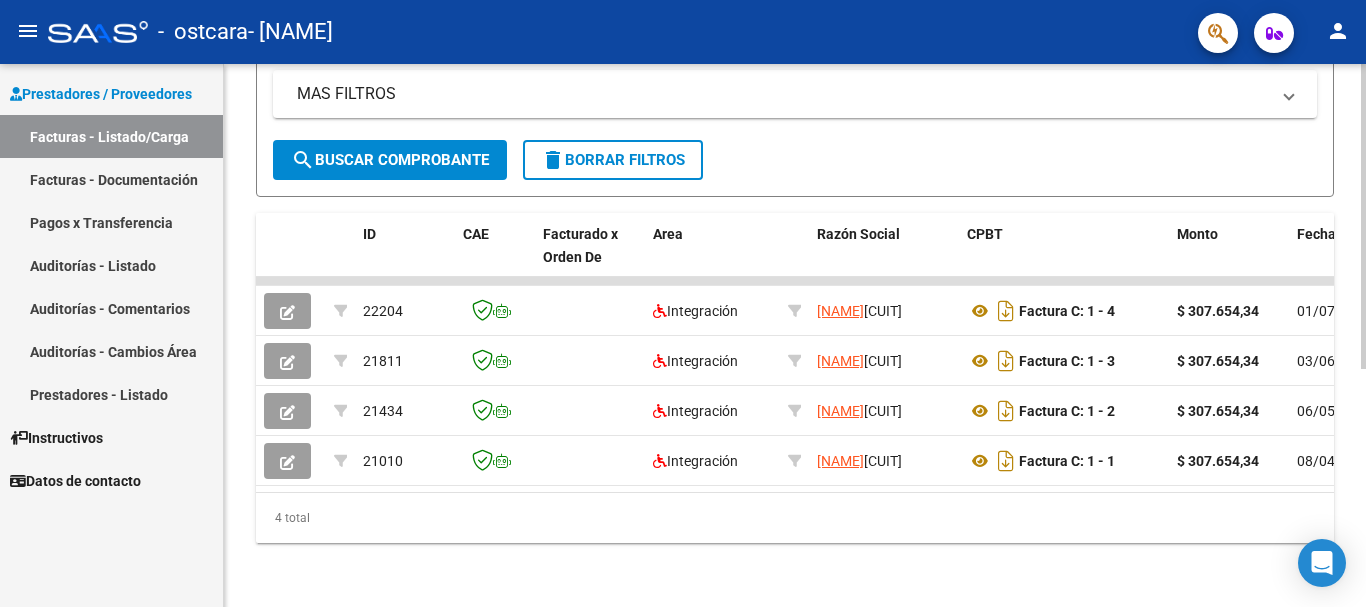 click 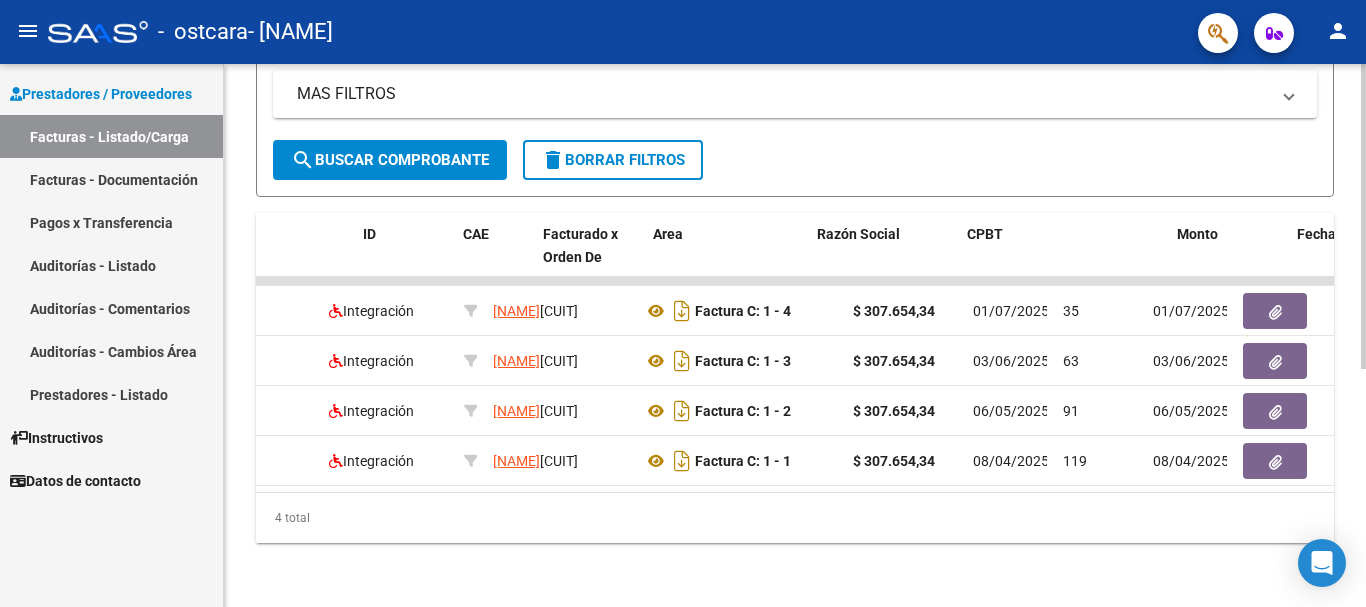 scroll, scrollTop: 0, scrollLeft: 0, axis: both 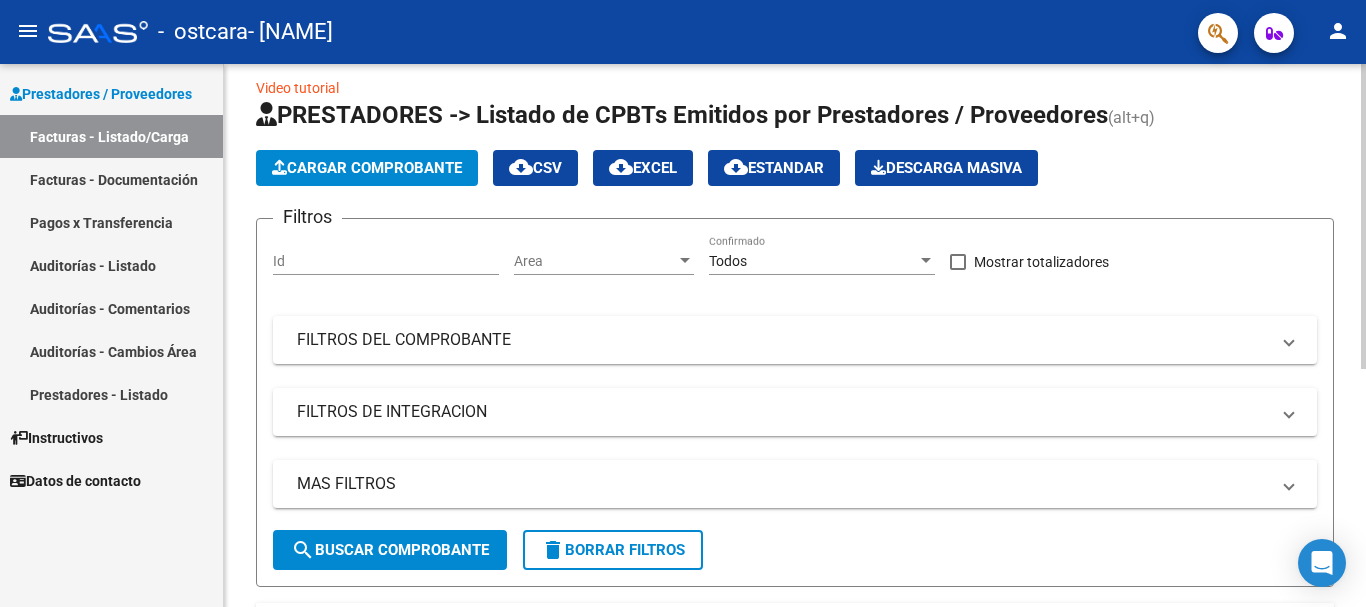 click 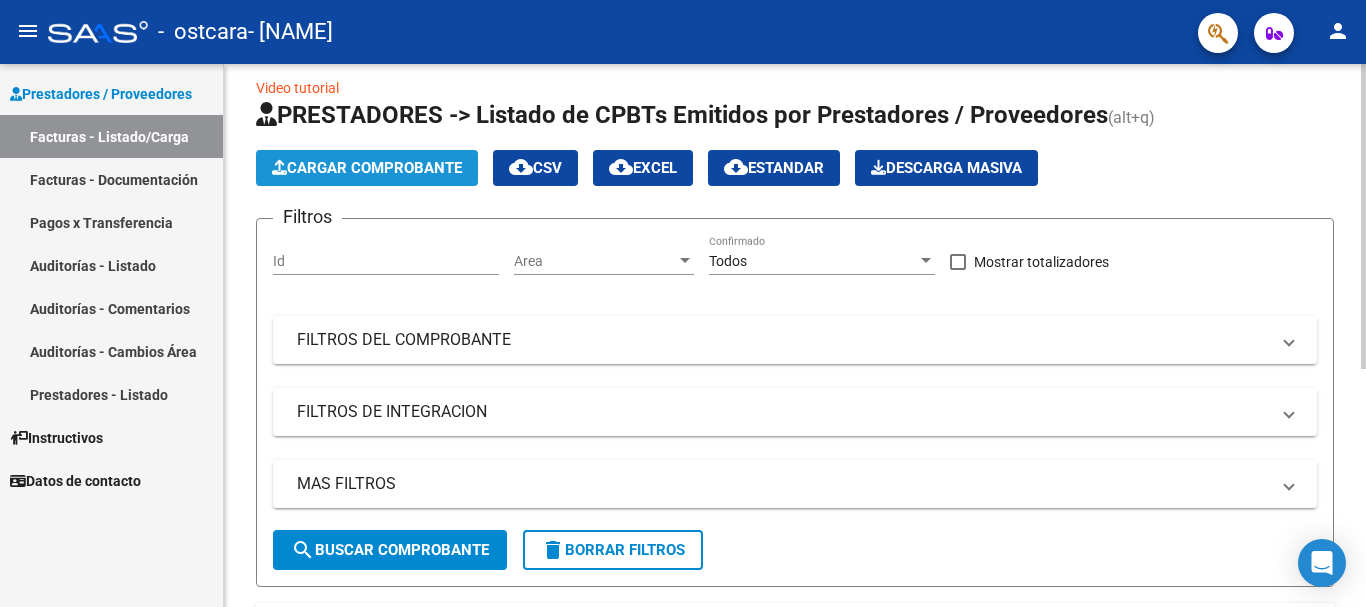 click on "Cargar Comprobante" 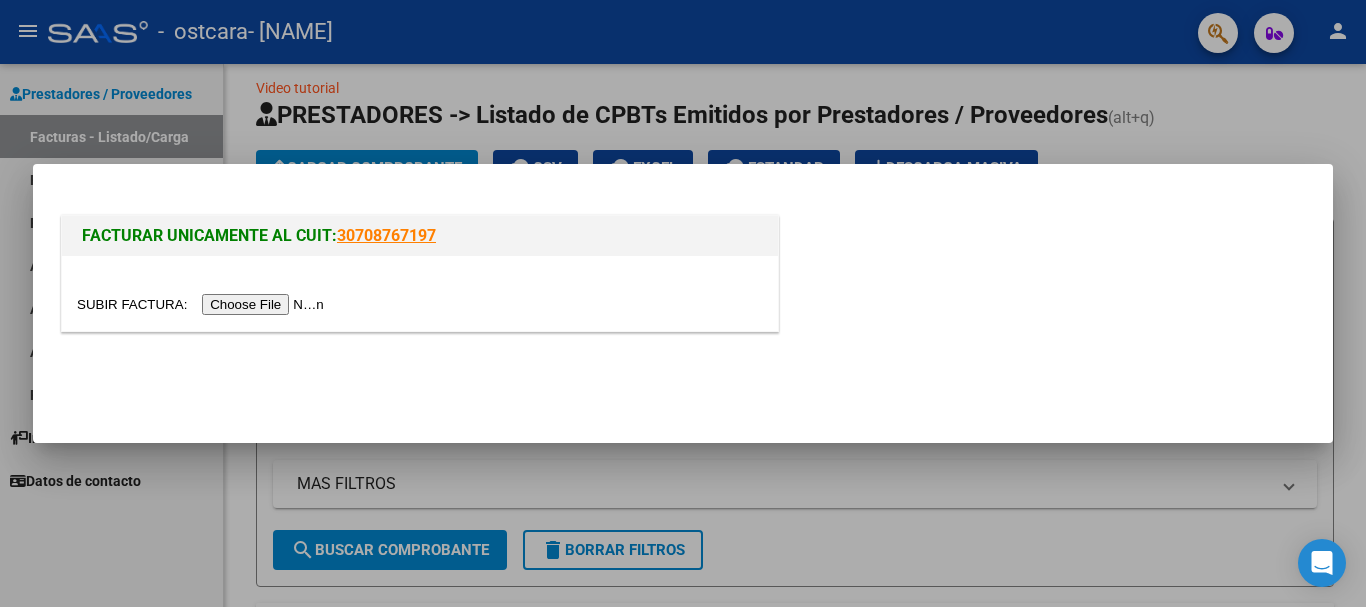 click at bounding box center [203, 304] 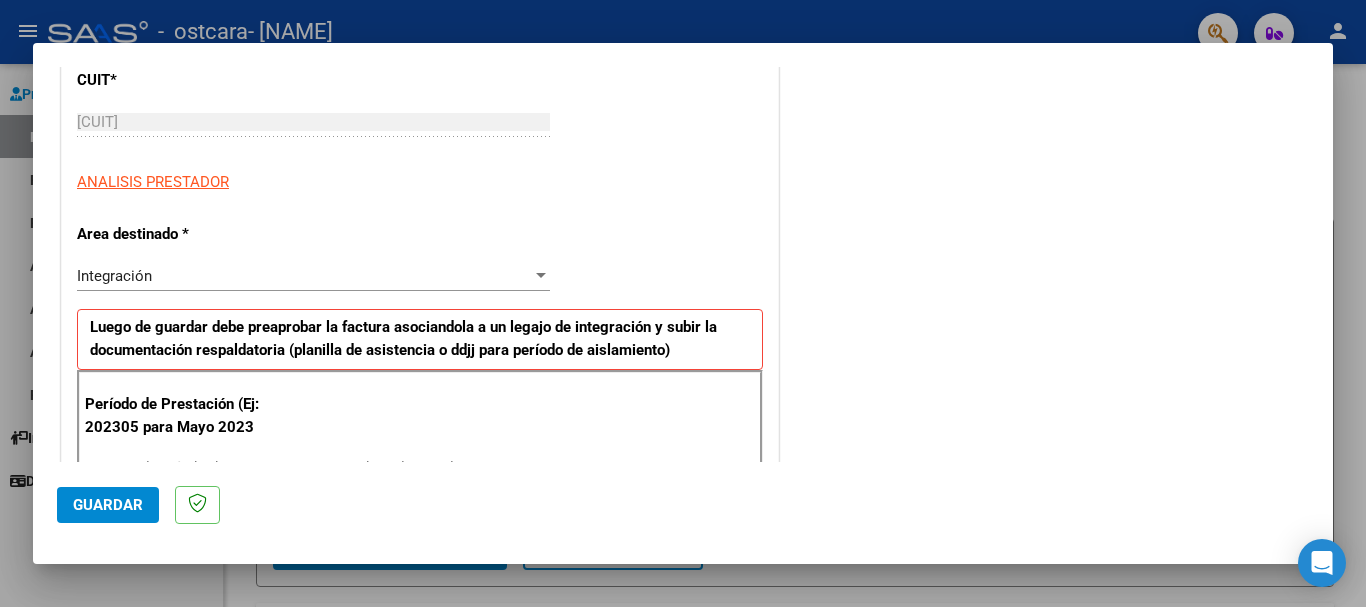 scroll, scrollTop: 283, scrollLeft: 0, axis: vertical 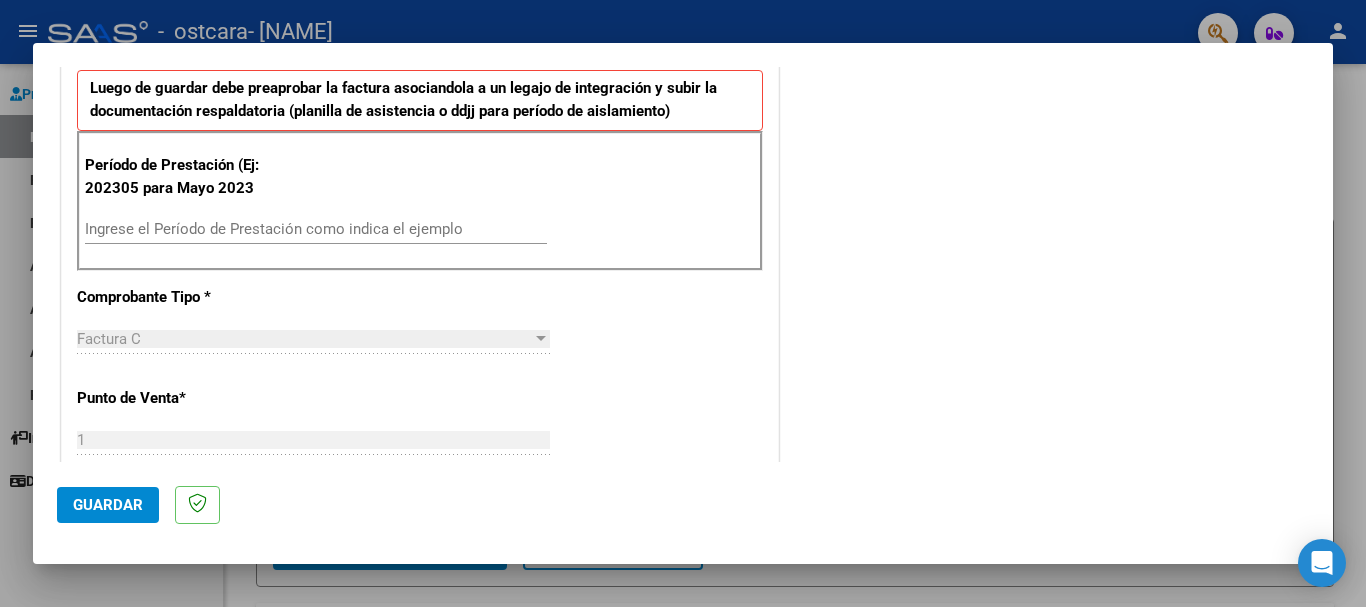 click on "Ingrese el Período de Prestación como indica el ejemplo" at bounding box center [316, 229] 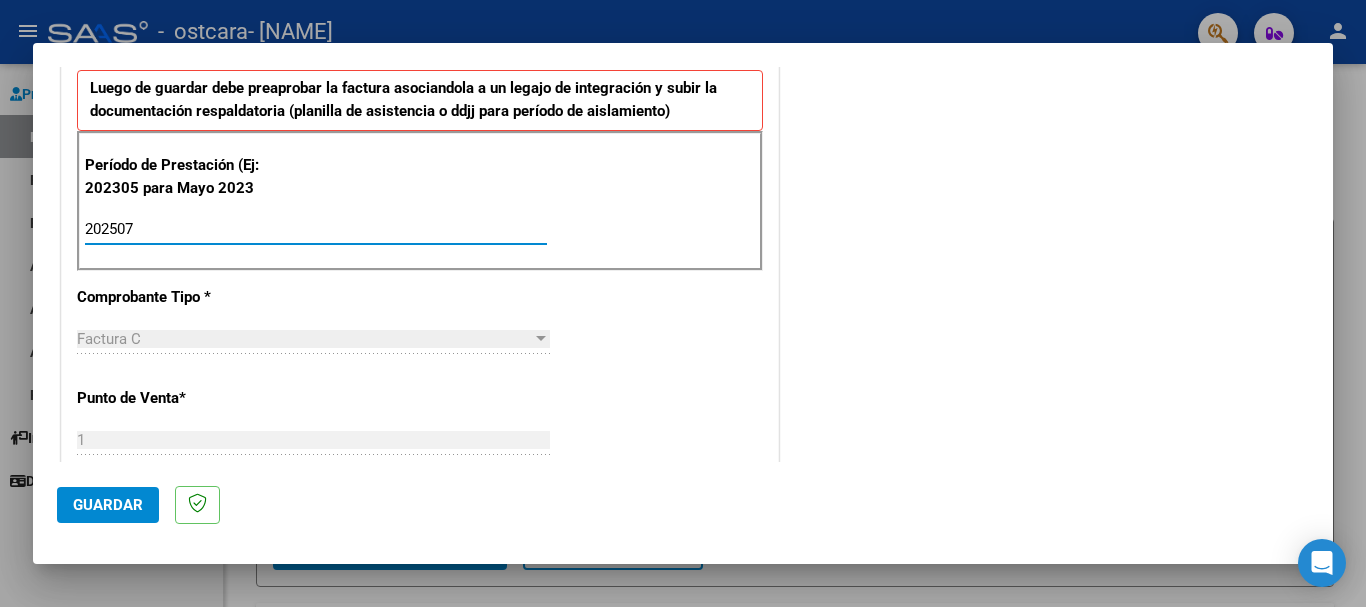 type on "202507" 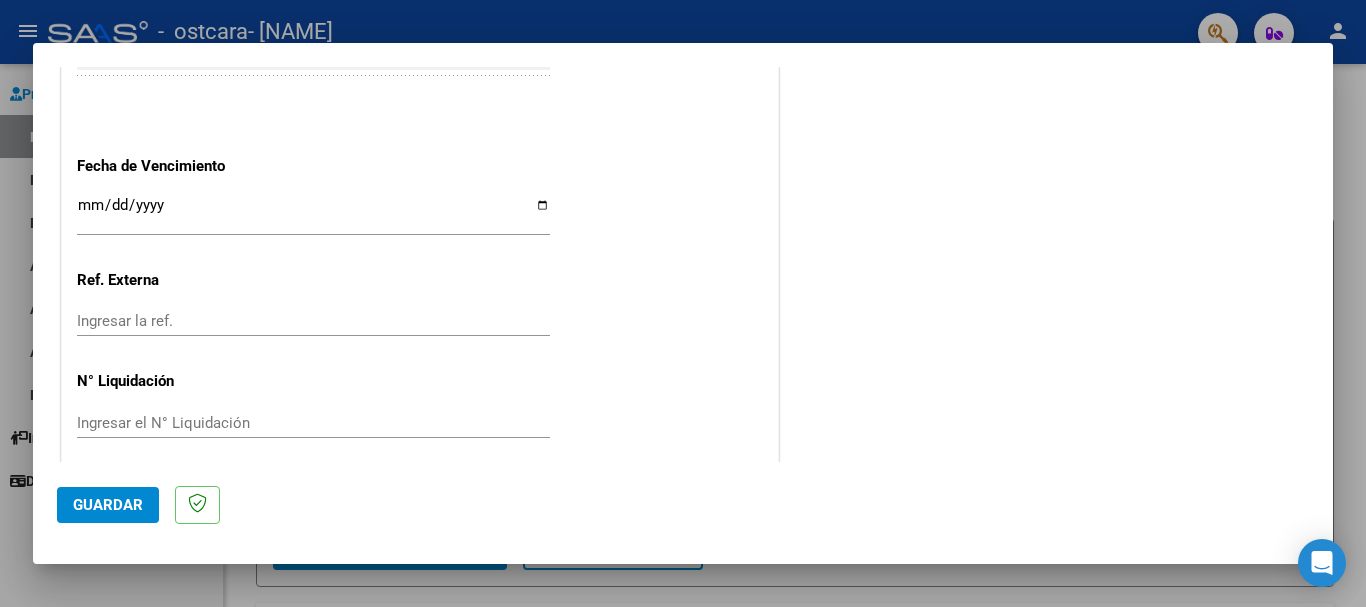 scroll, scrollTop: 1327, scrollLeft: 0, axis: vertical 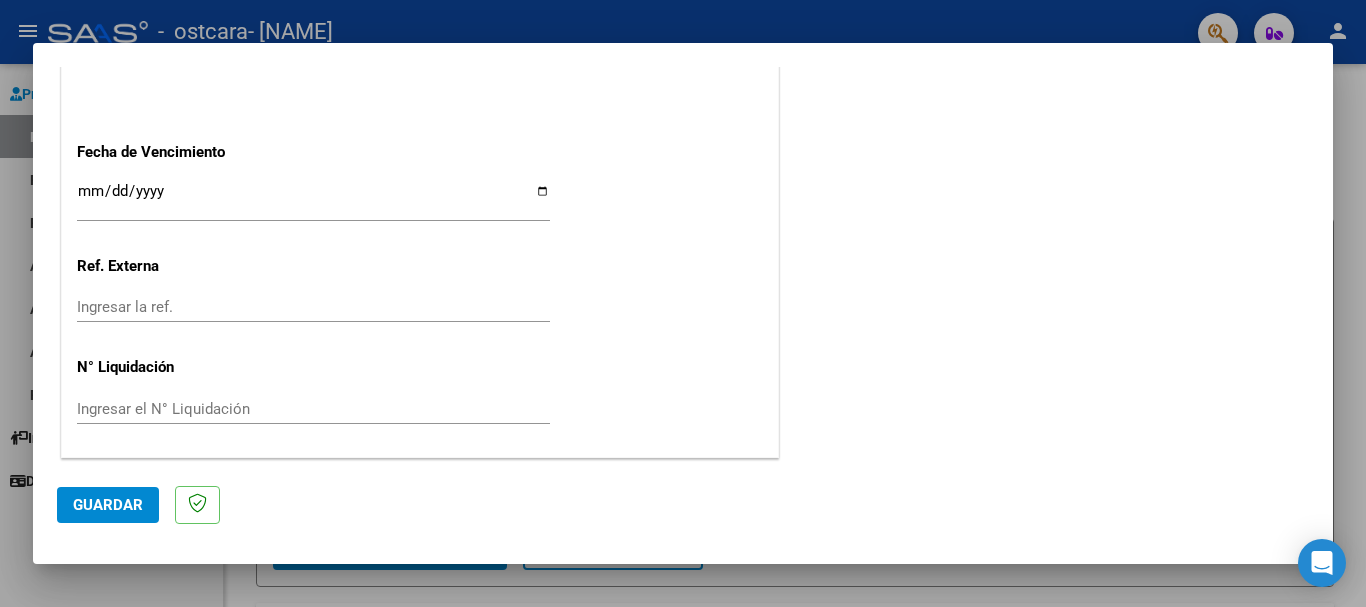 click on "Guardar" 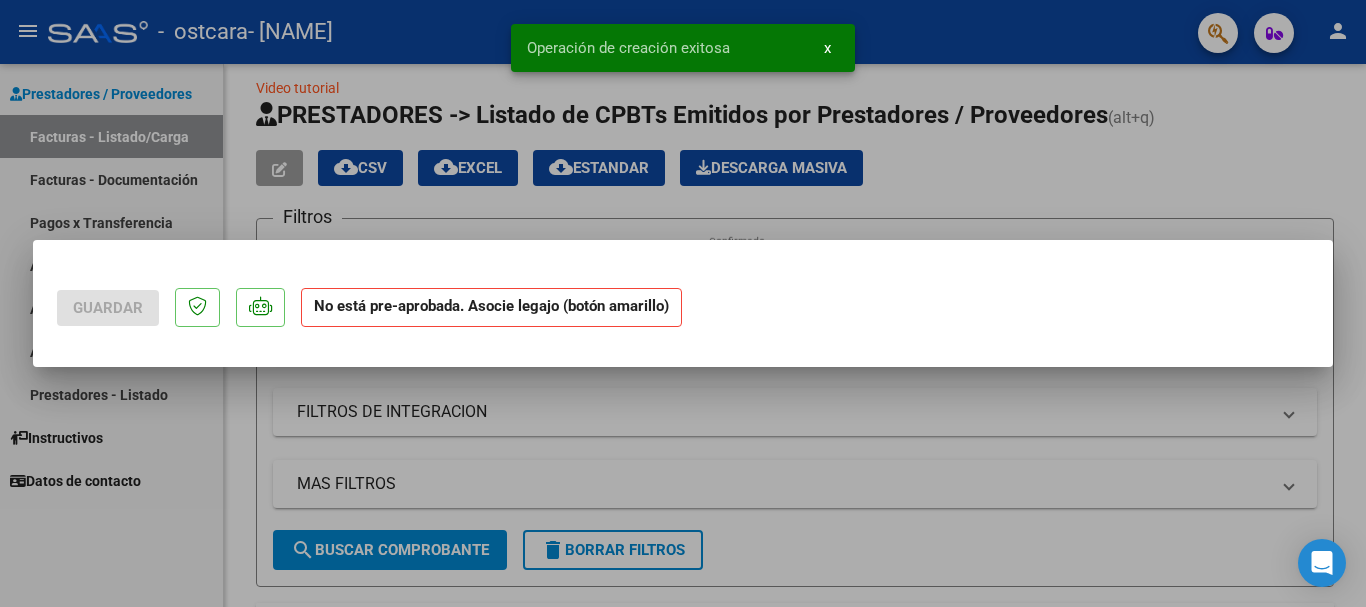 scroll, scrollTop: 0, scrollLeft: 0, axis: both 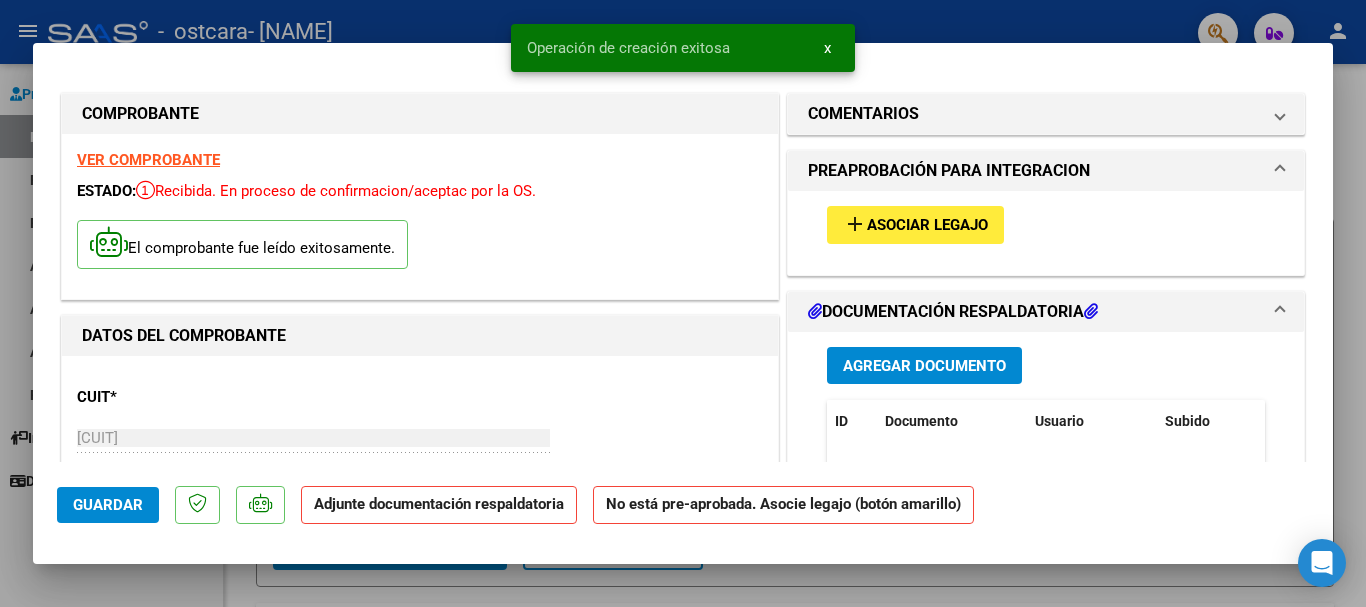 click on "add" at bounding box center (855, 224) 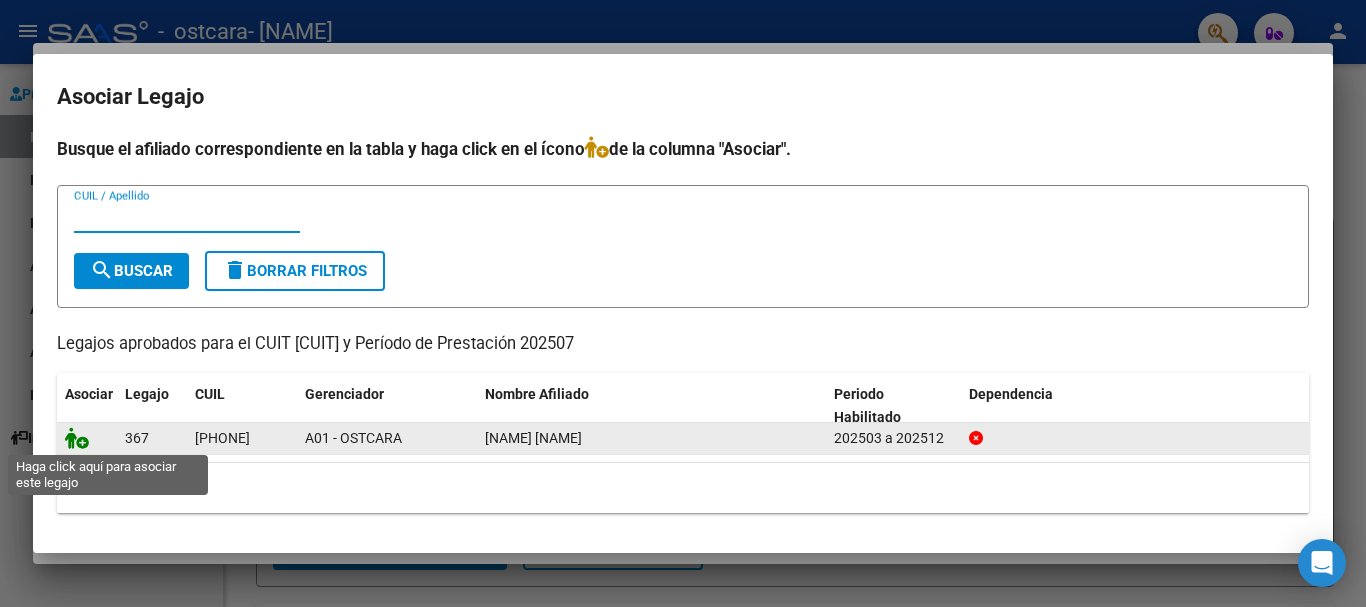 click 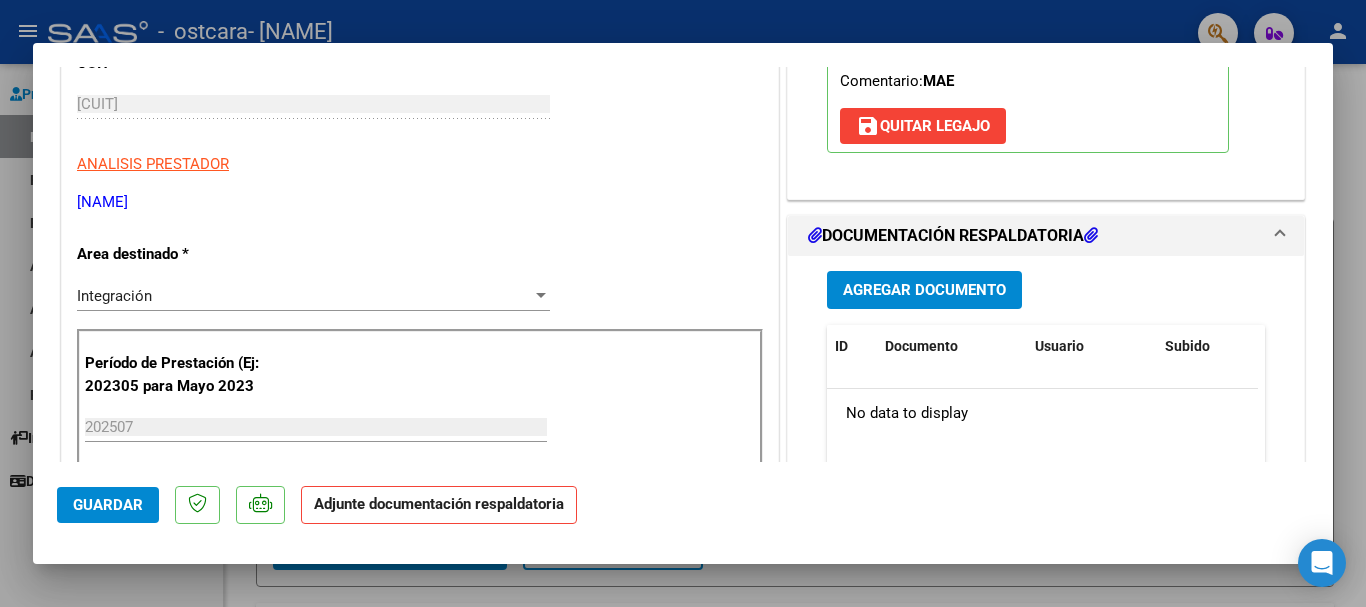 scroll, scrollTop: 379, scrollLeft: 0, axis: vertical 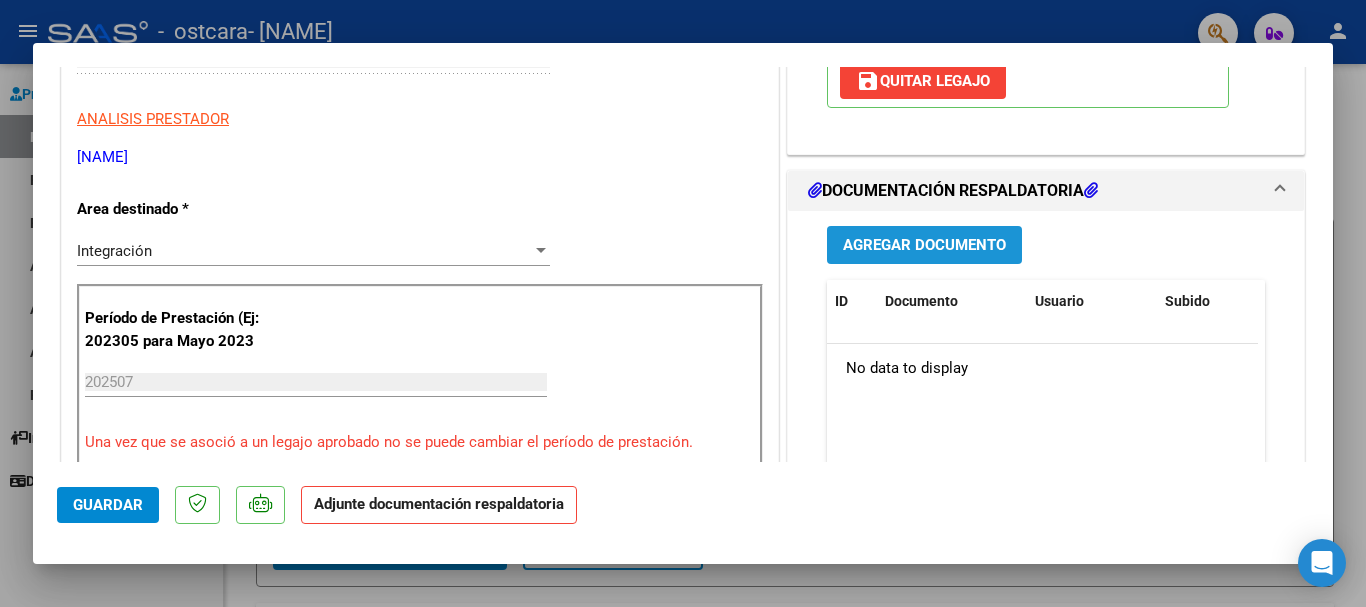 click on "Agregar Documento" at bounding box center (924, 246) 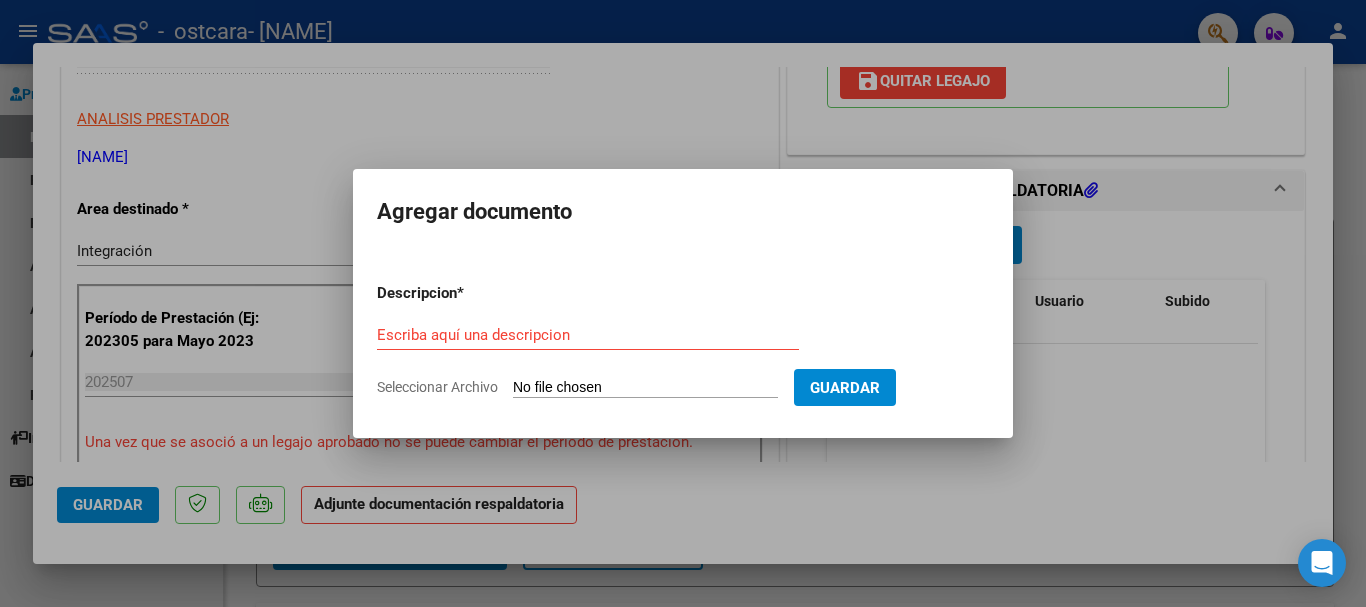 click on "Seleccionar Archivo" 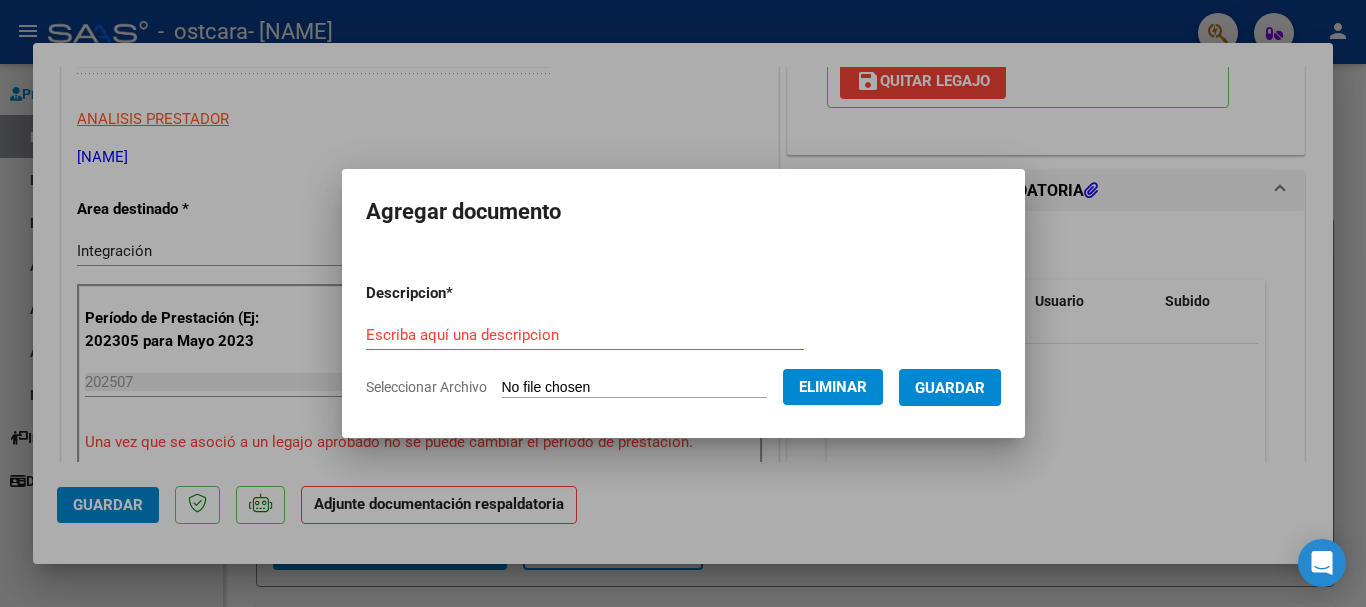 click on "Escriba aquí una descripcion" at bounding box center (585, 335) 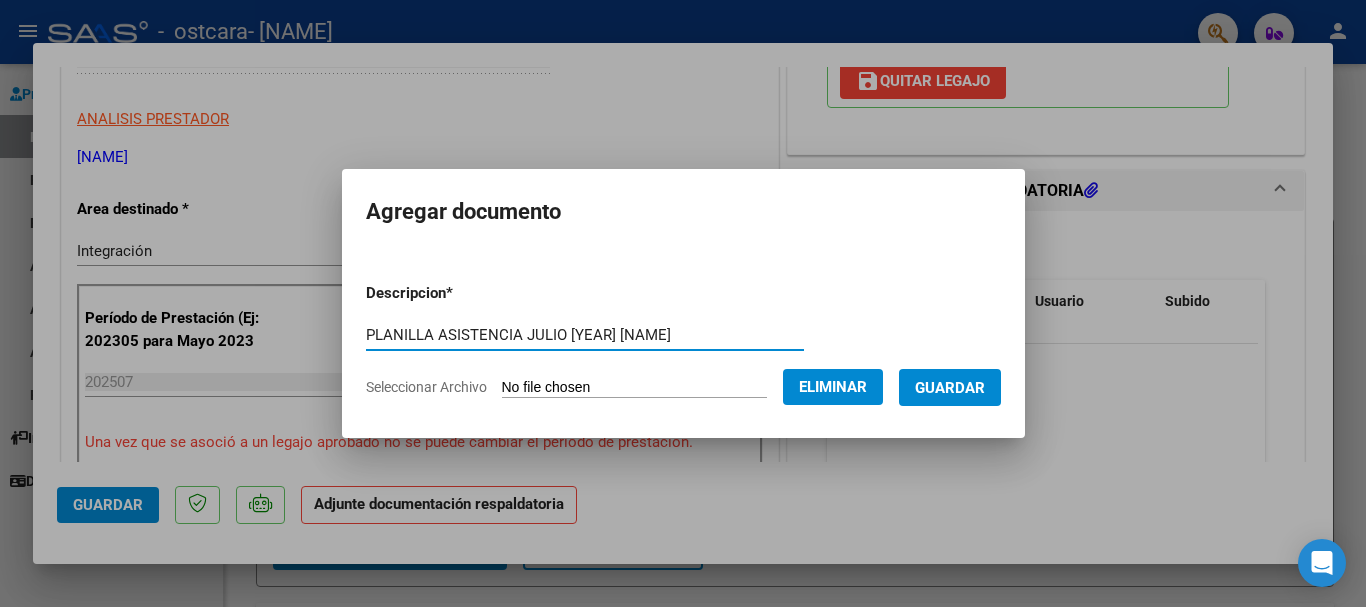 type on "PLANILLA ASISTENCIA JULIO [YEAR] [NAME]" 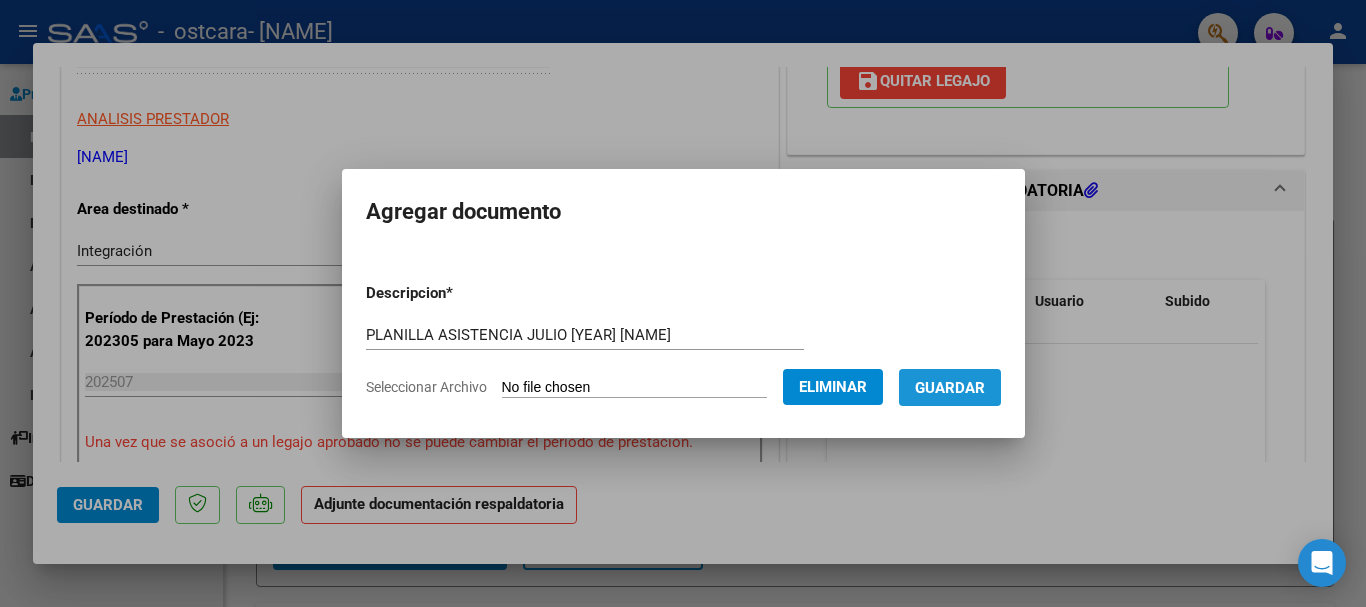 click on "Guardar" at bounding box center (950, 388) 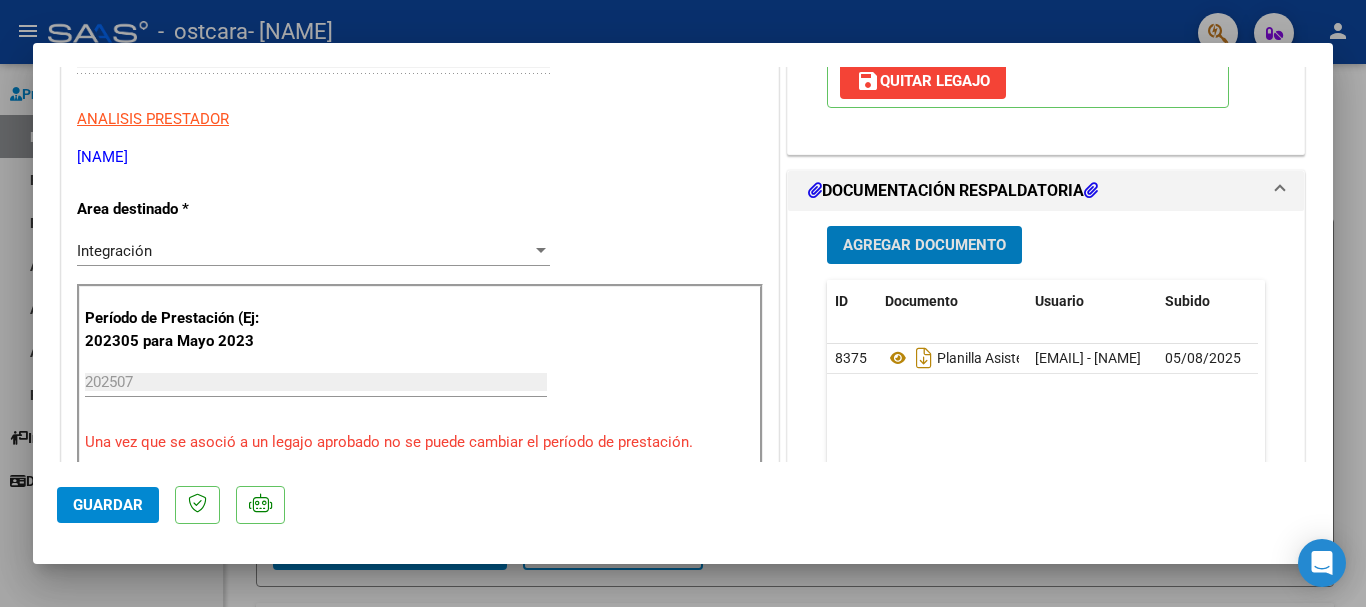 click on "Guardar" 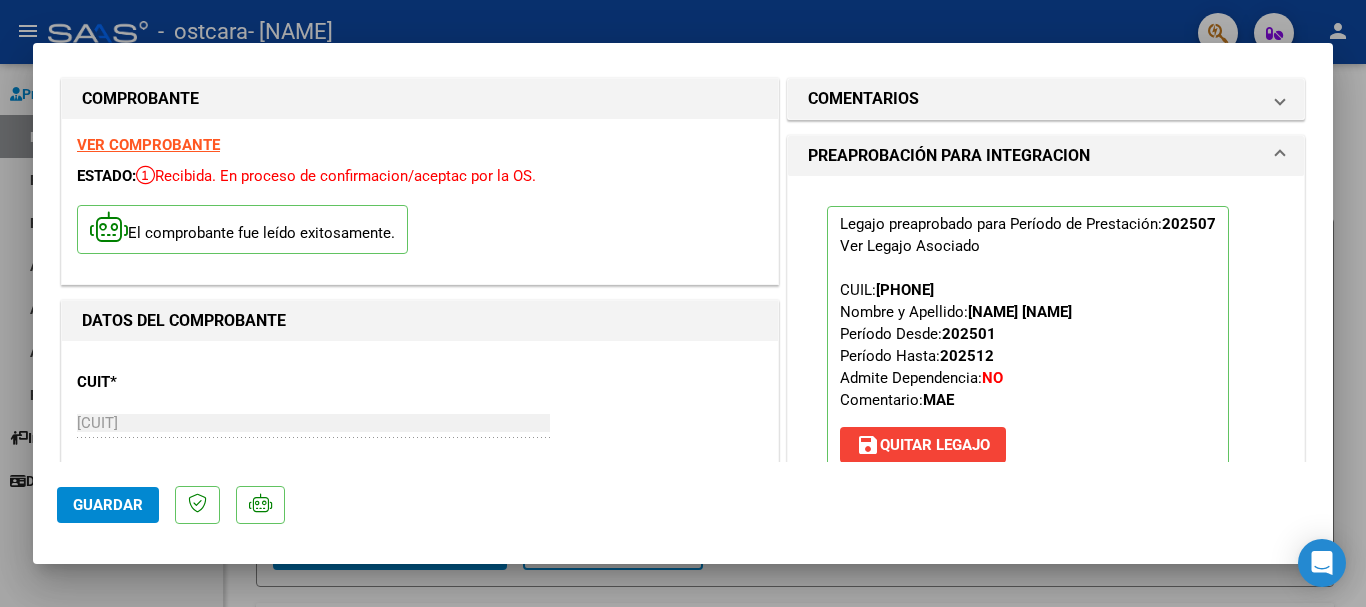 scroll, scrollTop: 0, scrollLeft: 0, axis: both 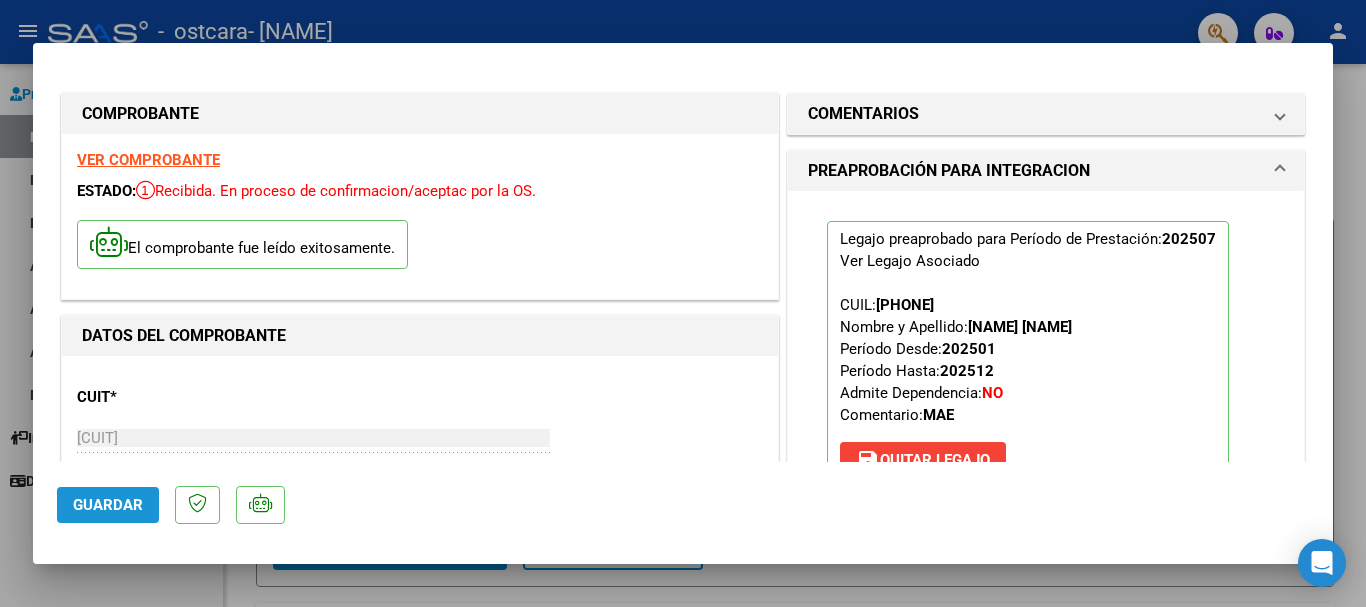 click on "Guardar" 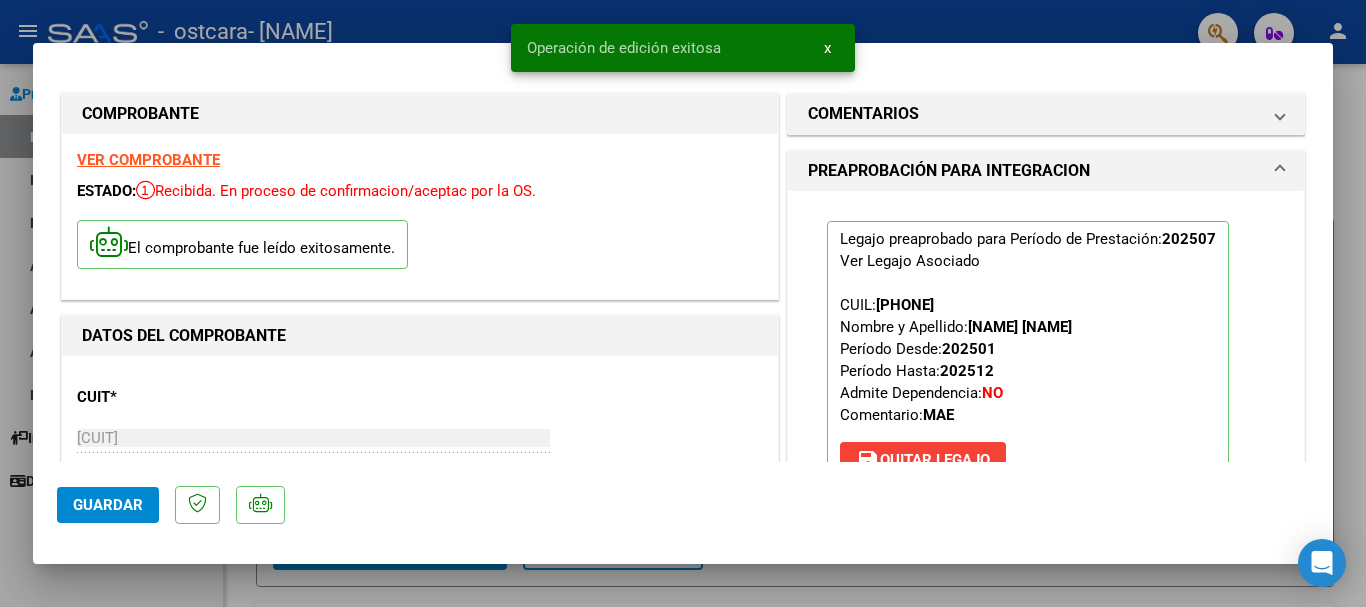 click at bounding box center [683, 303] 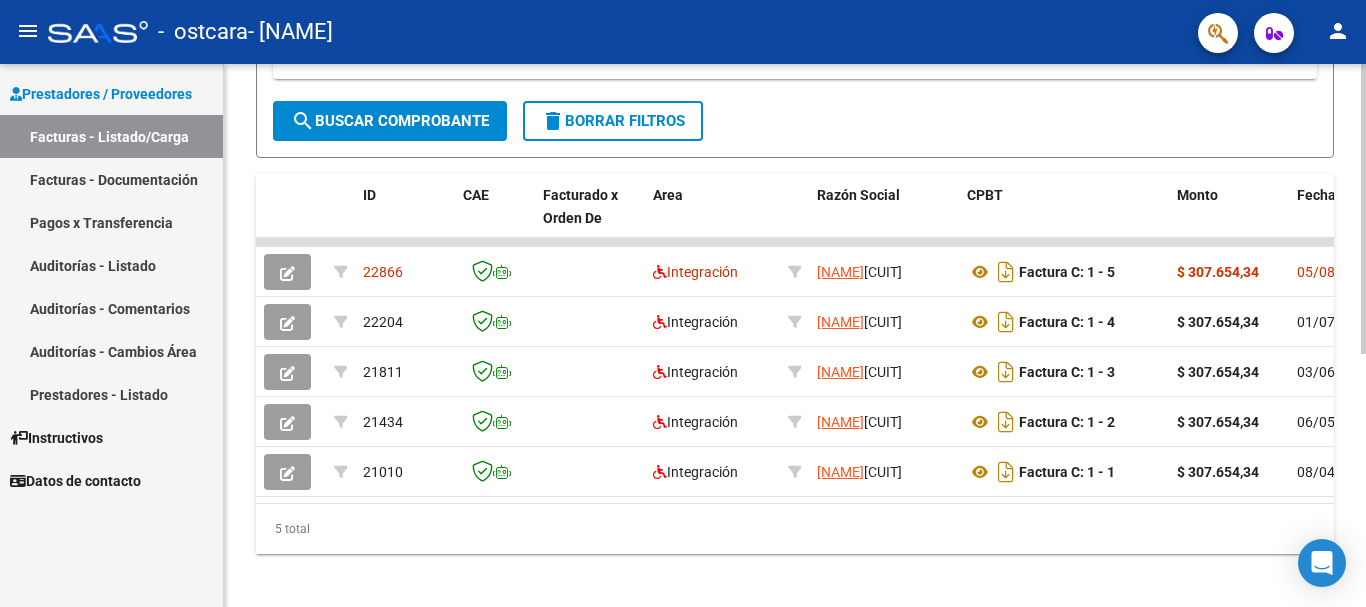 scroll, scrollTop: 450, scrollLeft: 0, axis: vertical 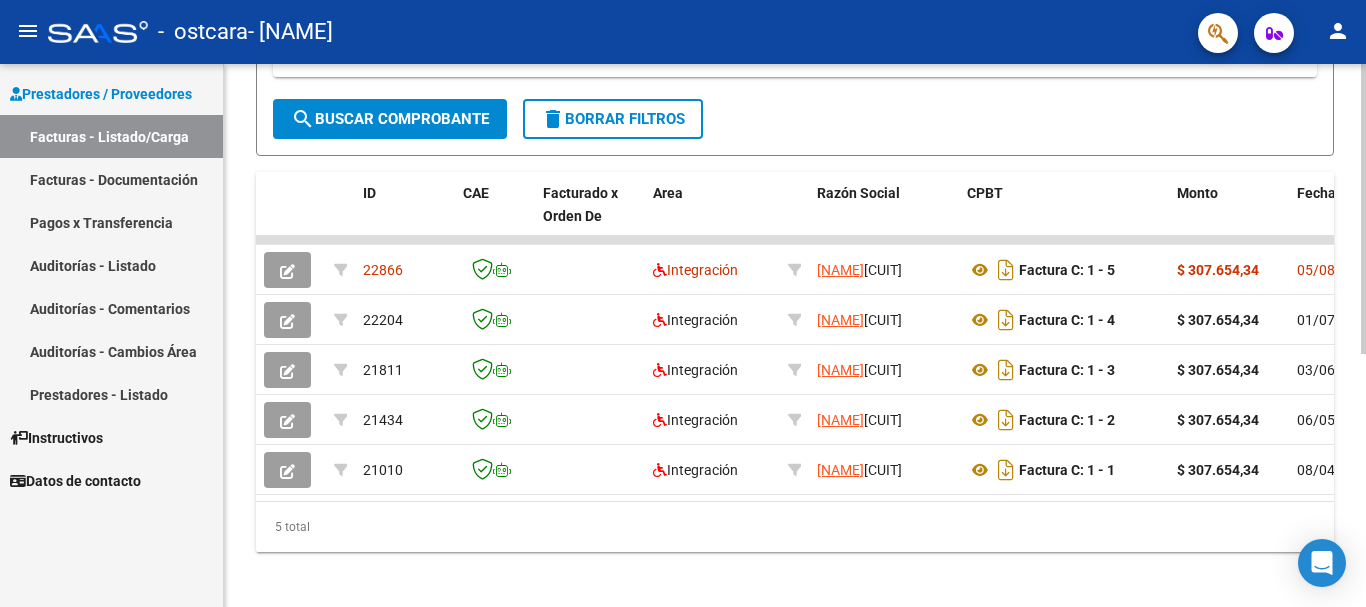 click 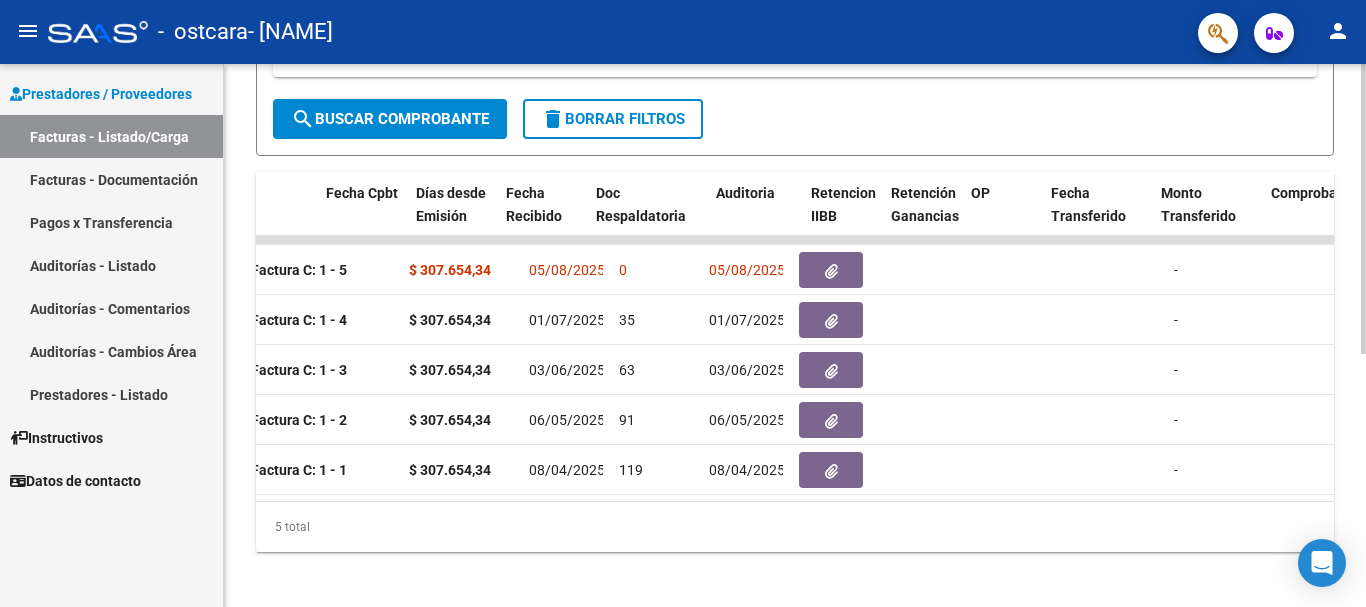 scroll, scrollTop: 0, scrollLeft: 975, axis: horizontal 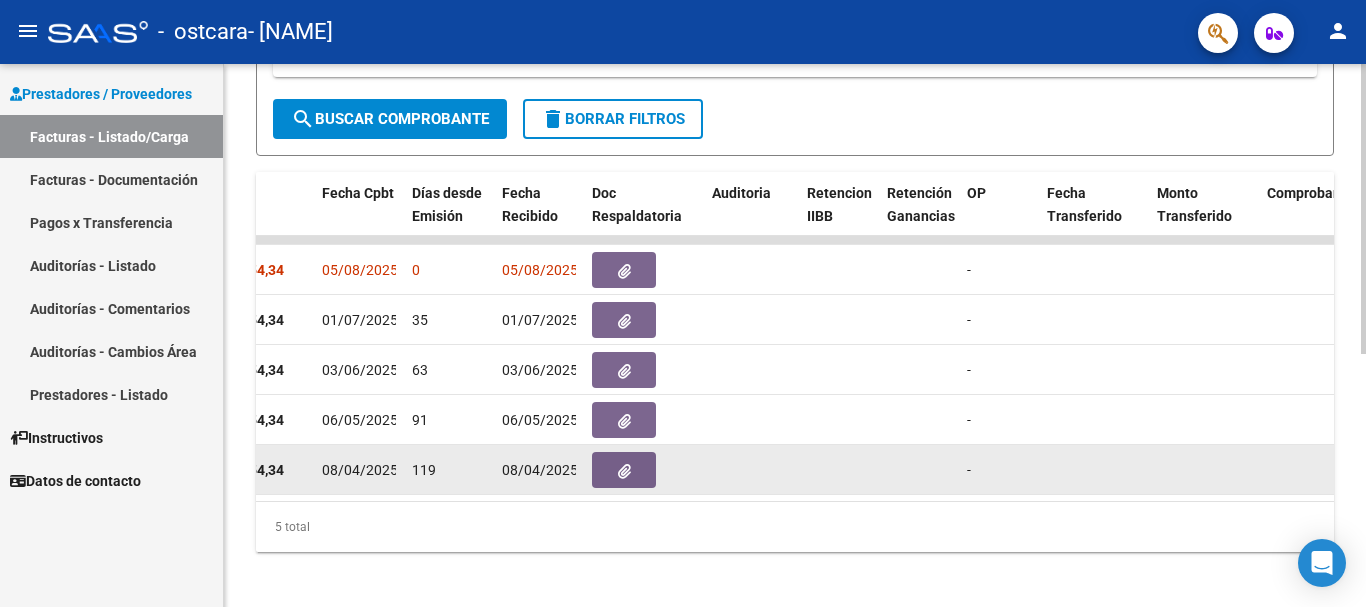 click 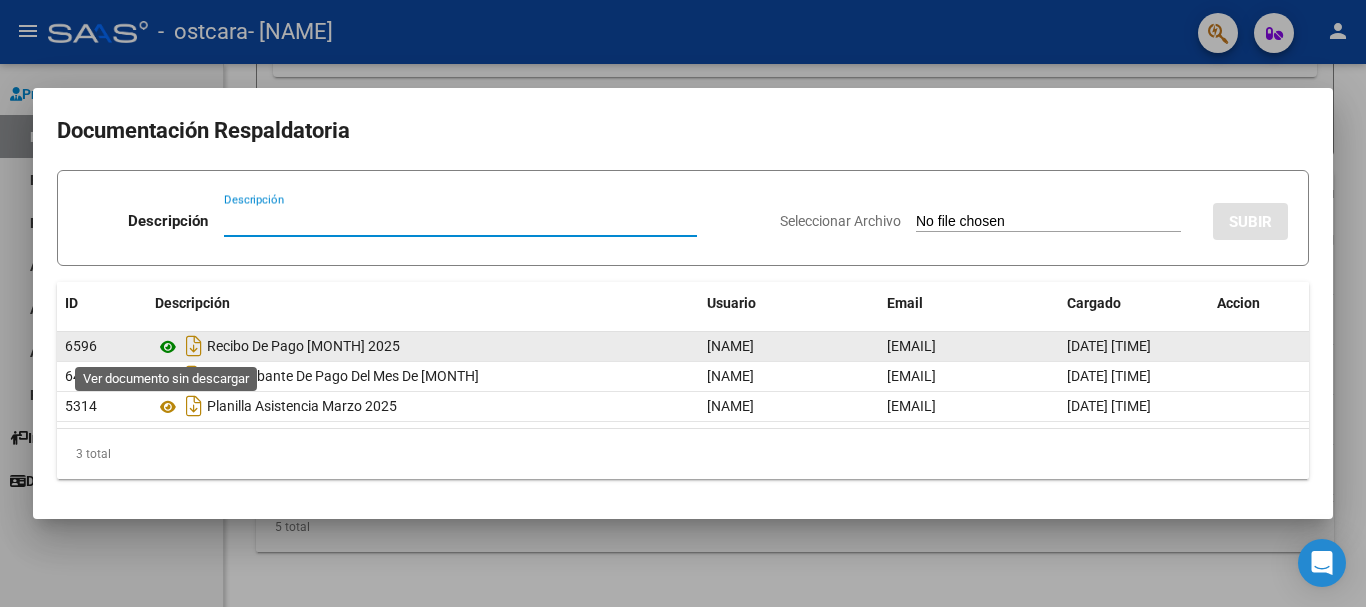 click 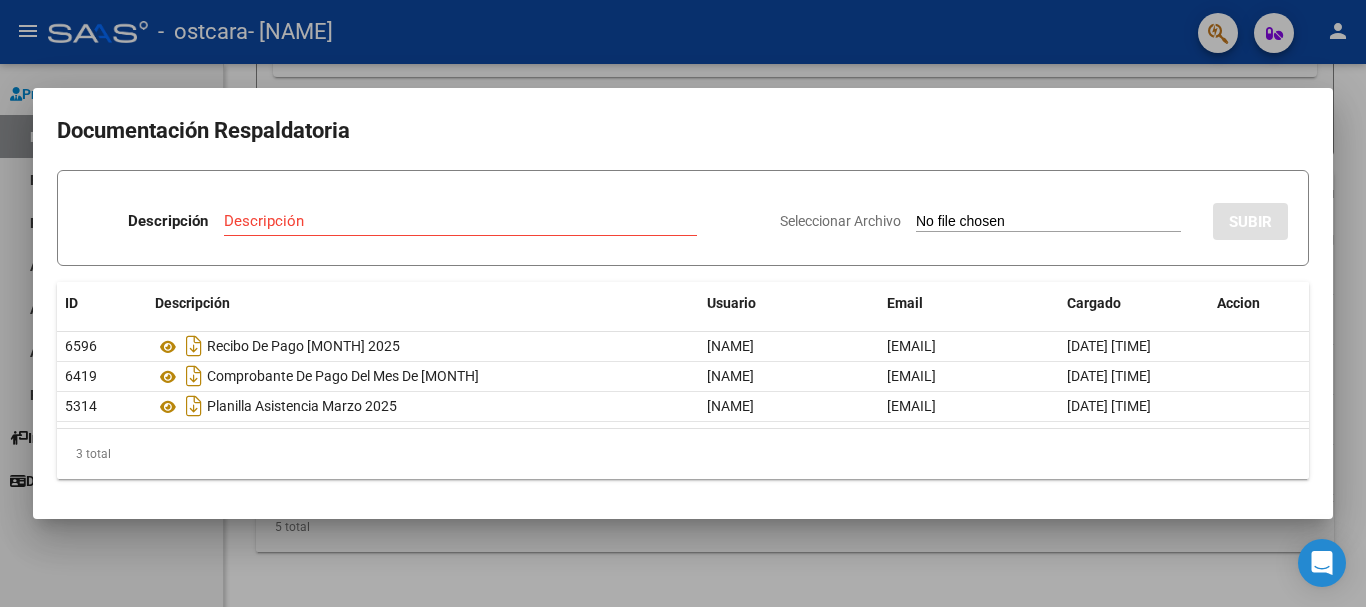click at bounding box center (683, 303) 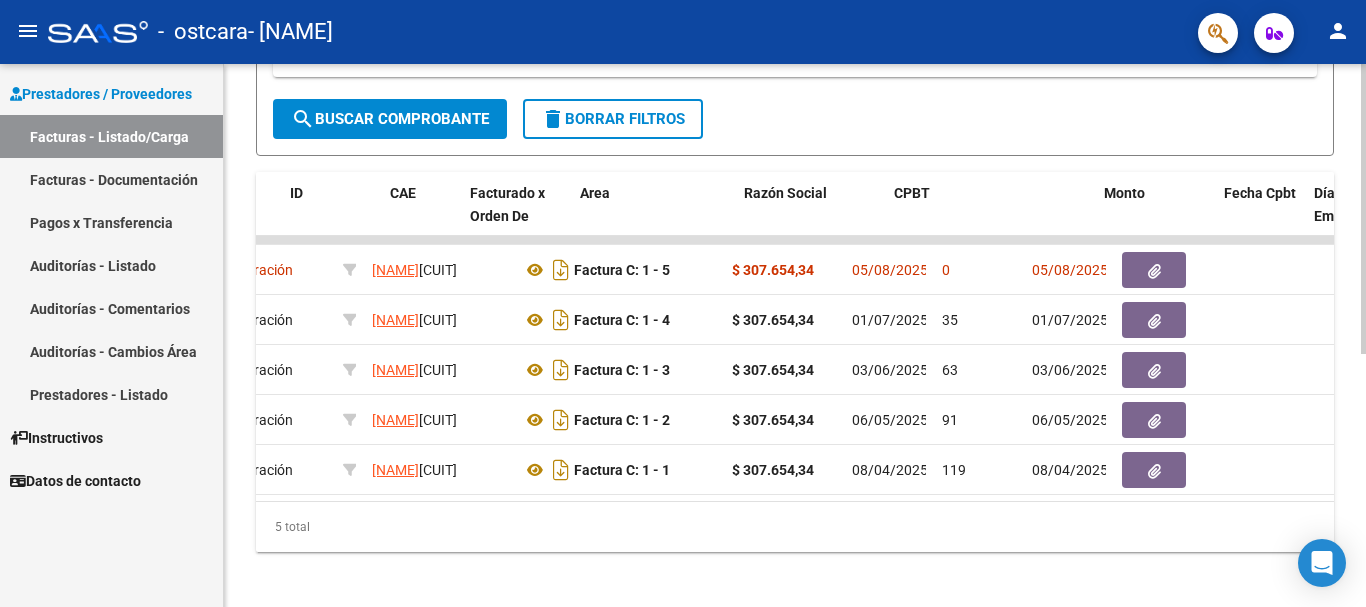 scroll, scrollTop: 0, scrollLeft: 0, axis: both 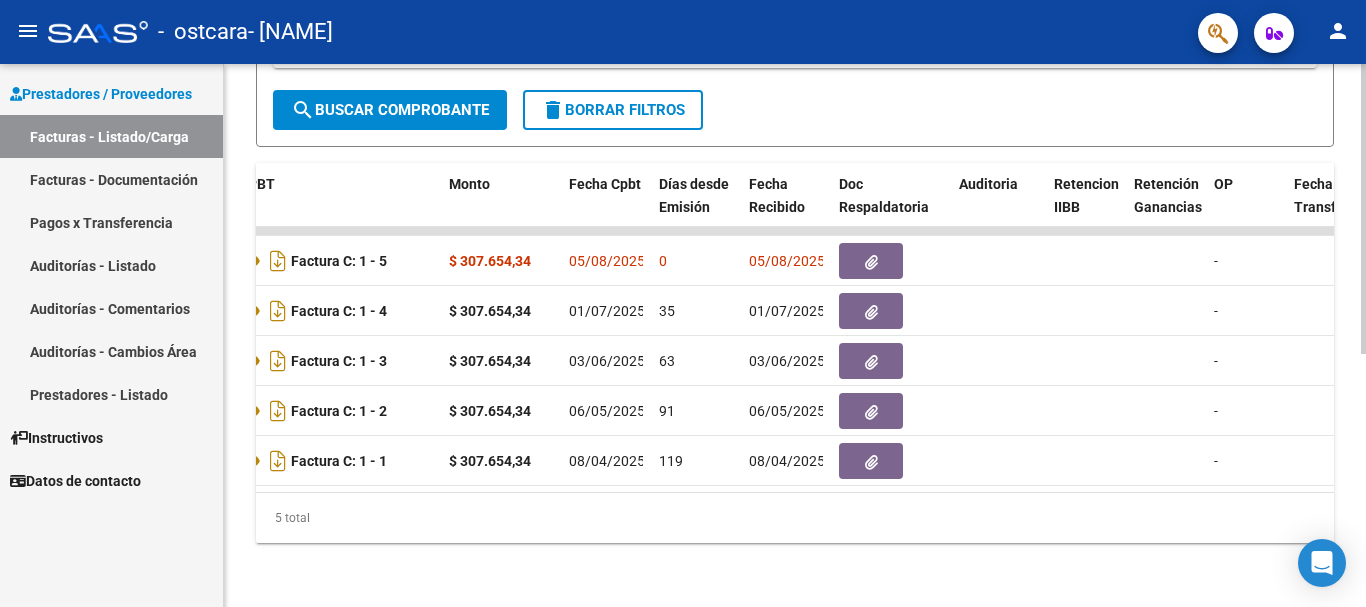 click 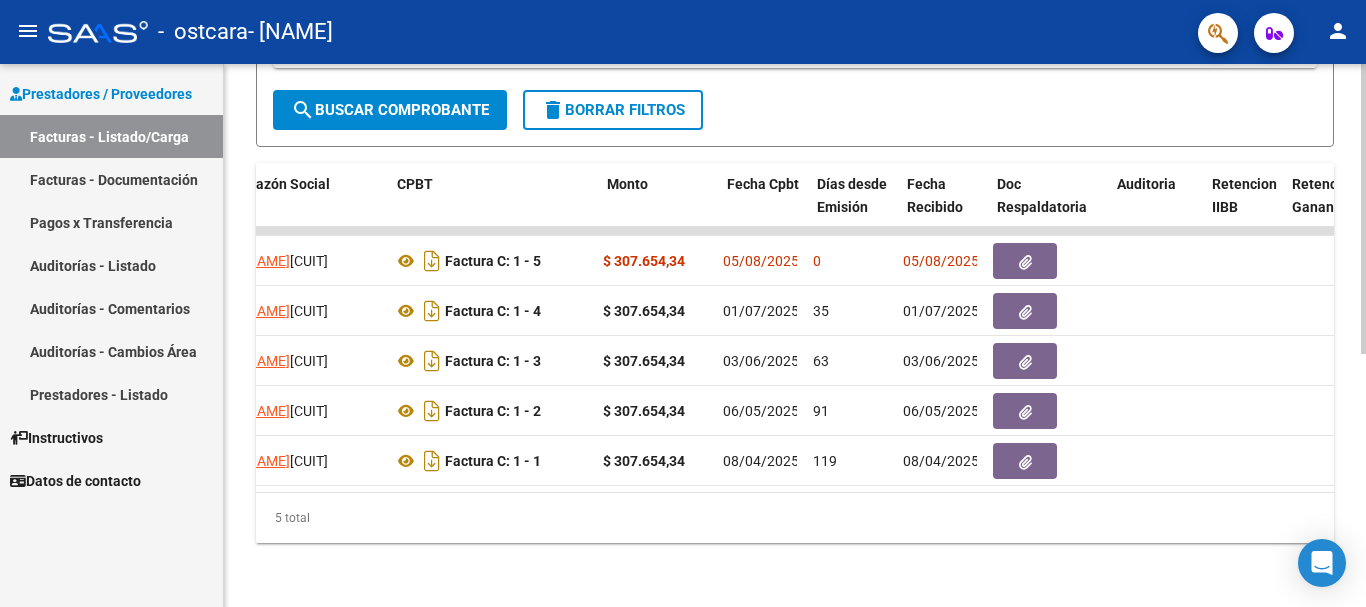 scroll, scrollTop: 0, scrollLeft: 570, axis: horizontal 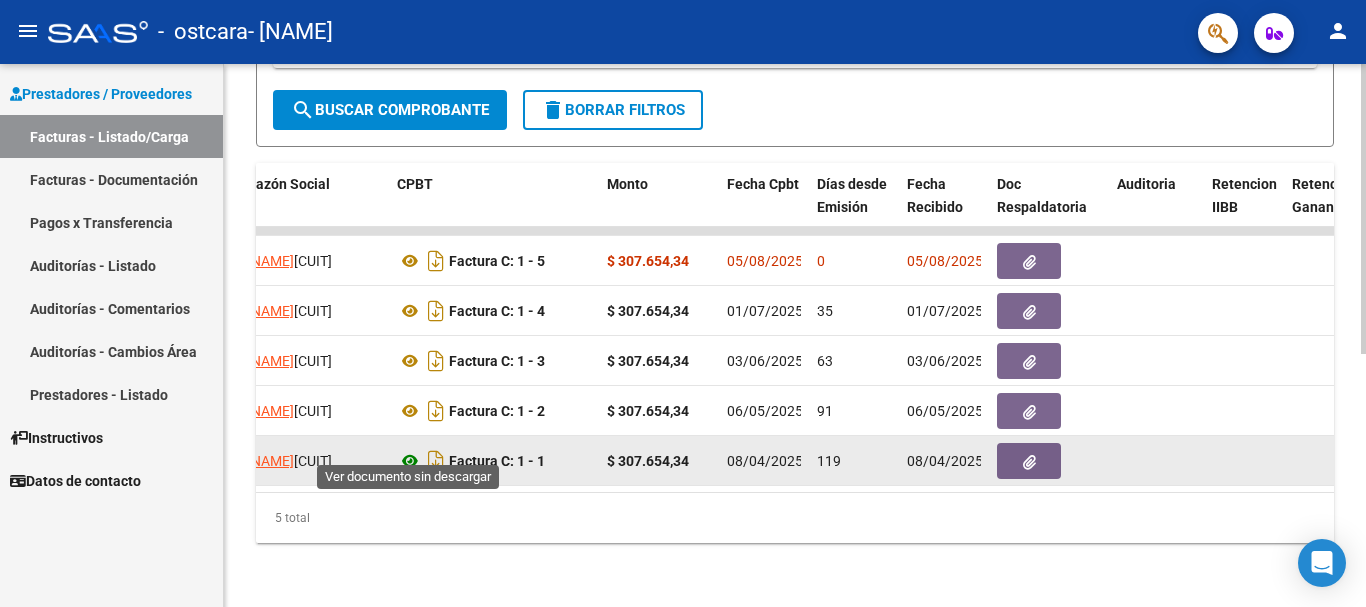 click 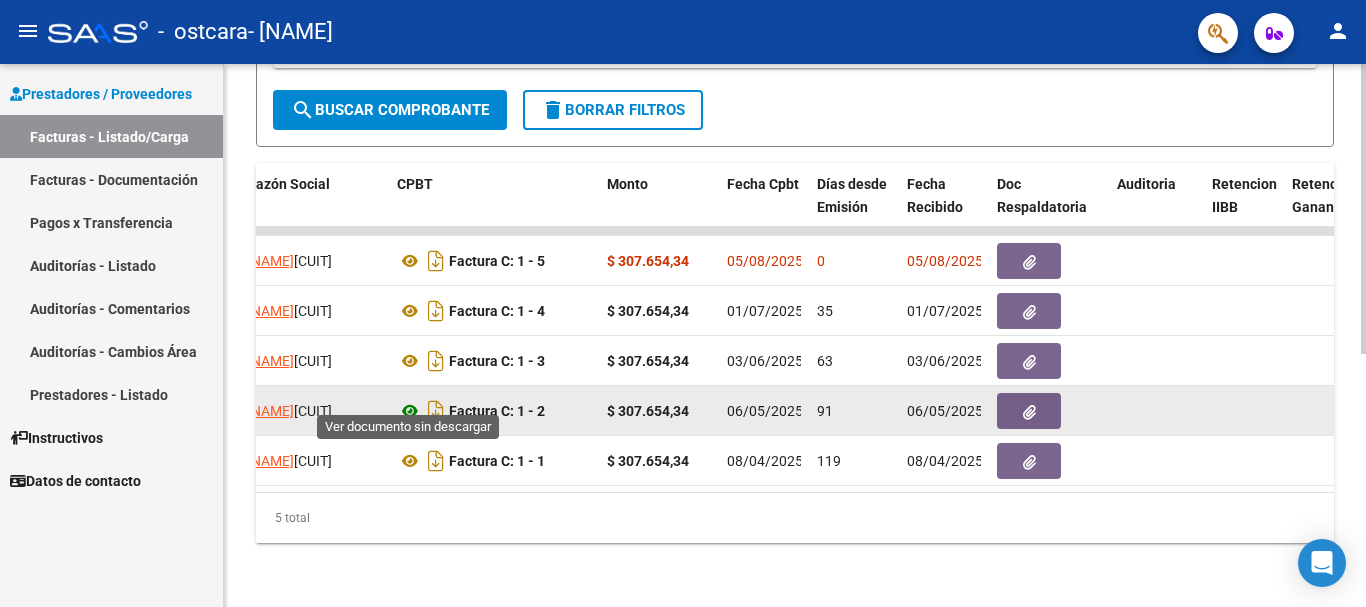 click 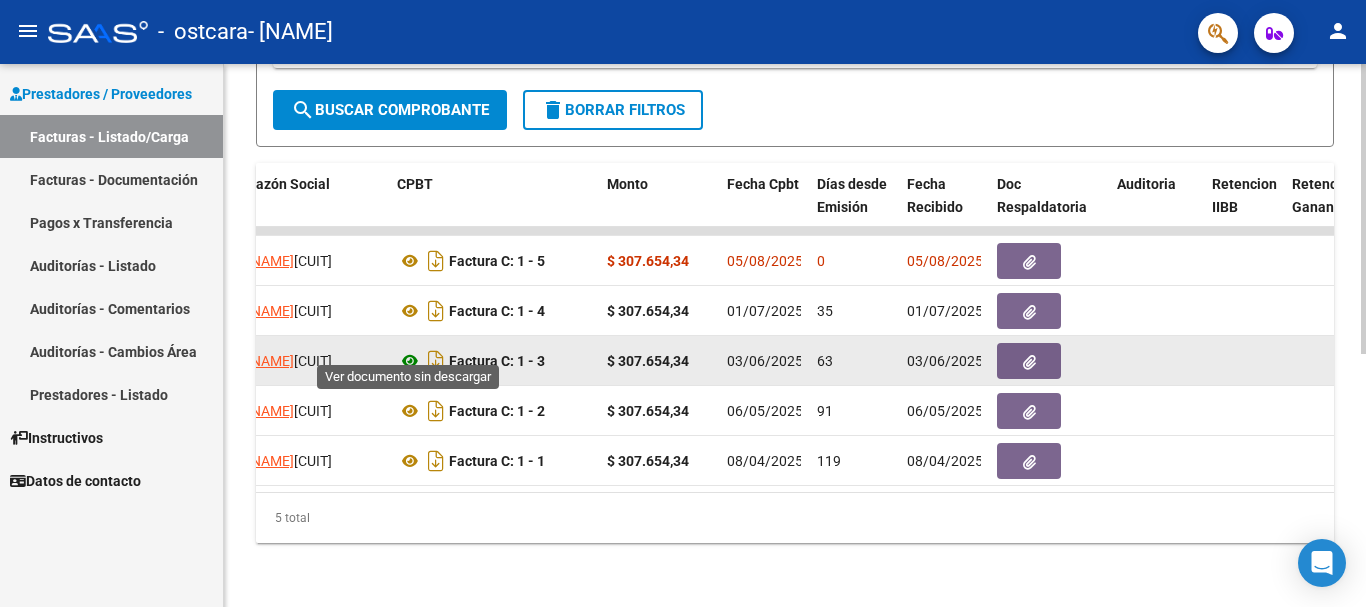 click 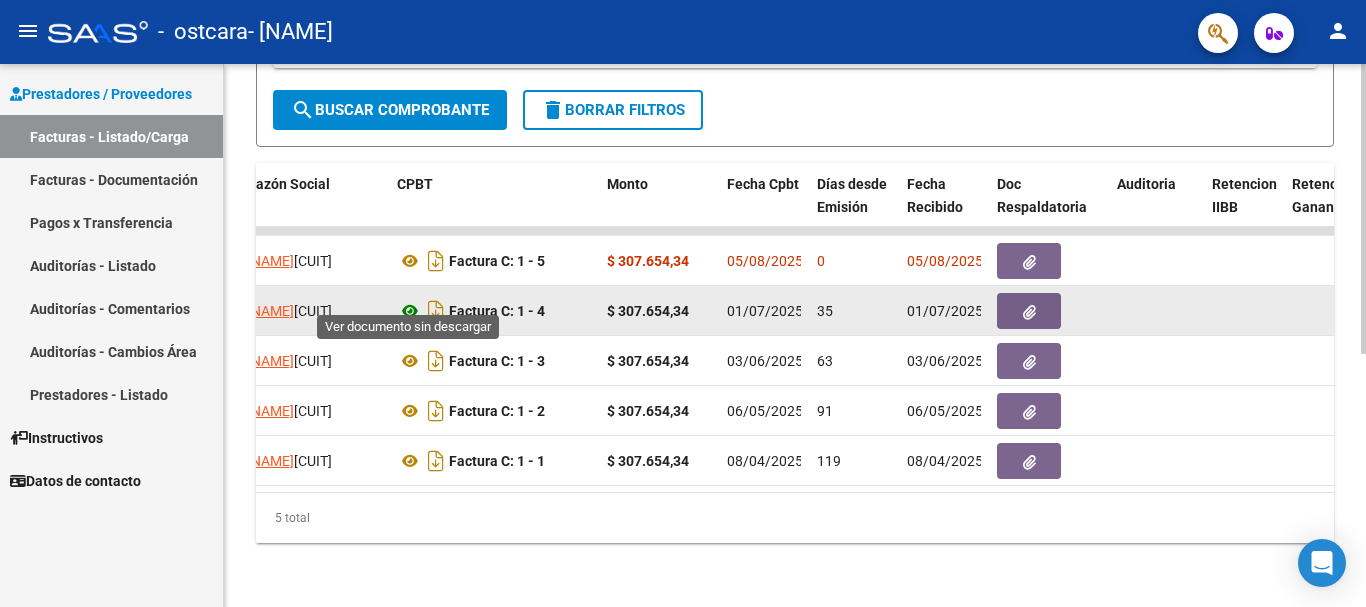 click 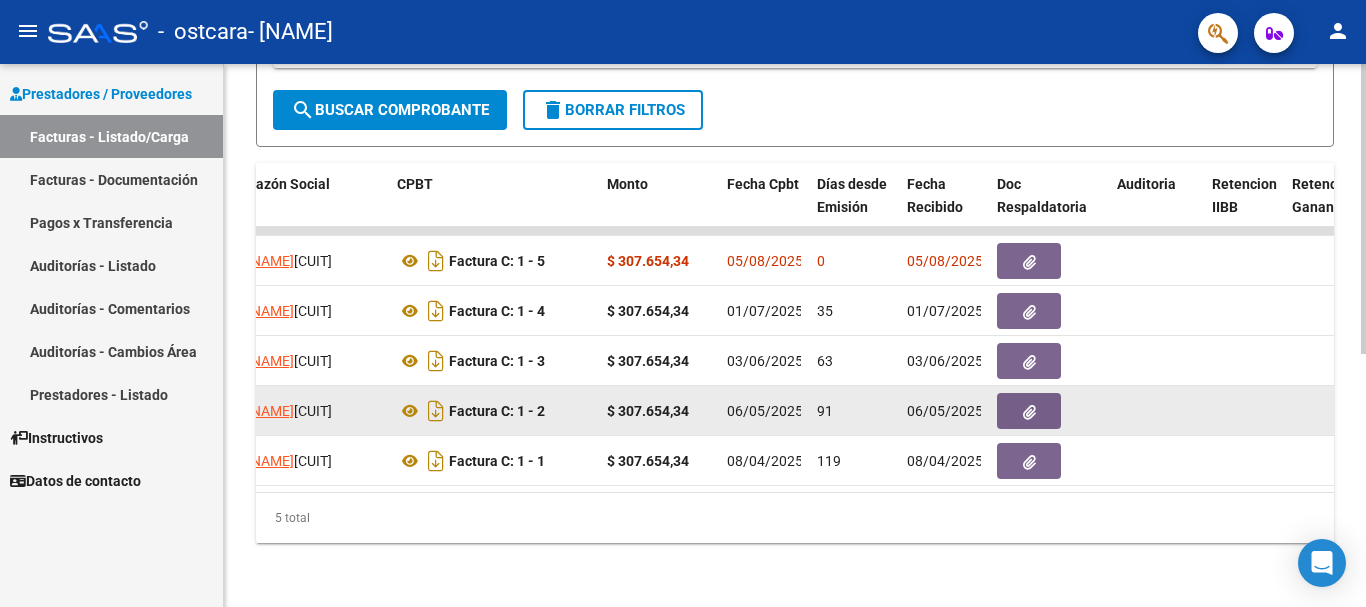 click 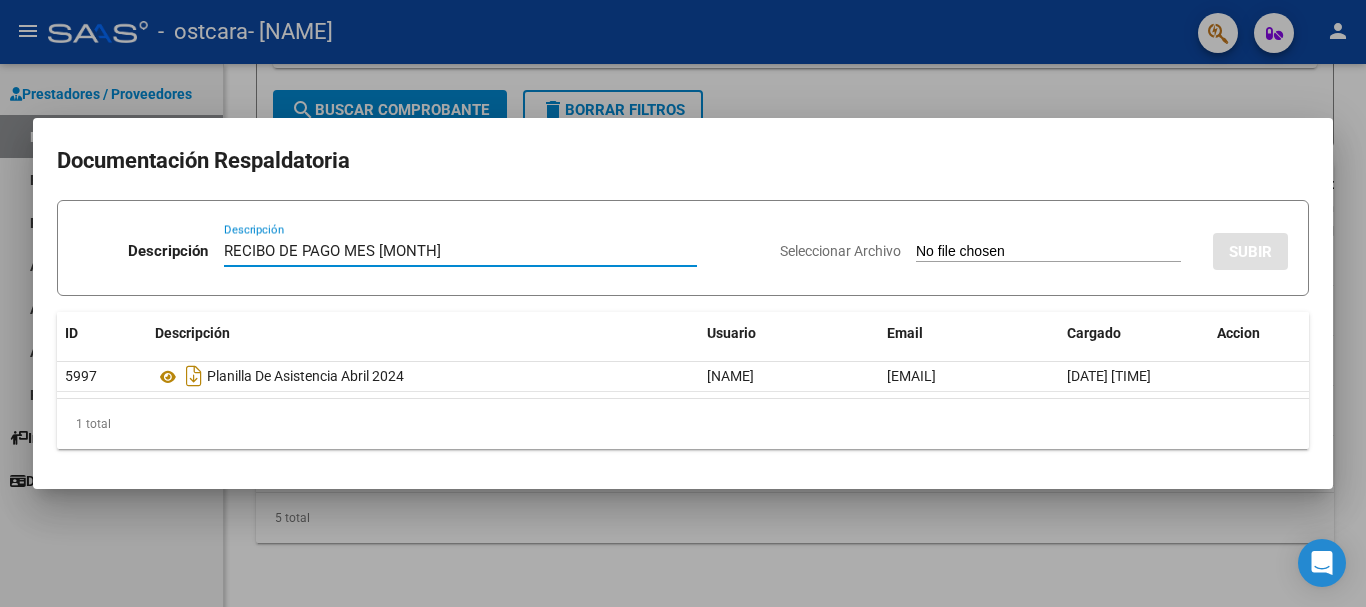 type on "RECIBO DE PAGO MES [MONTH]" 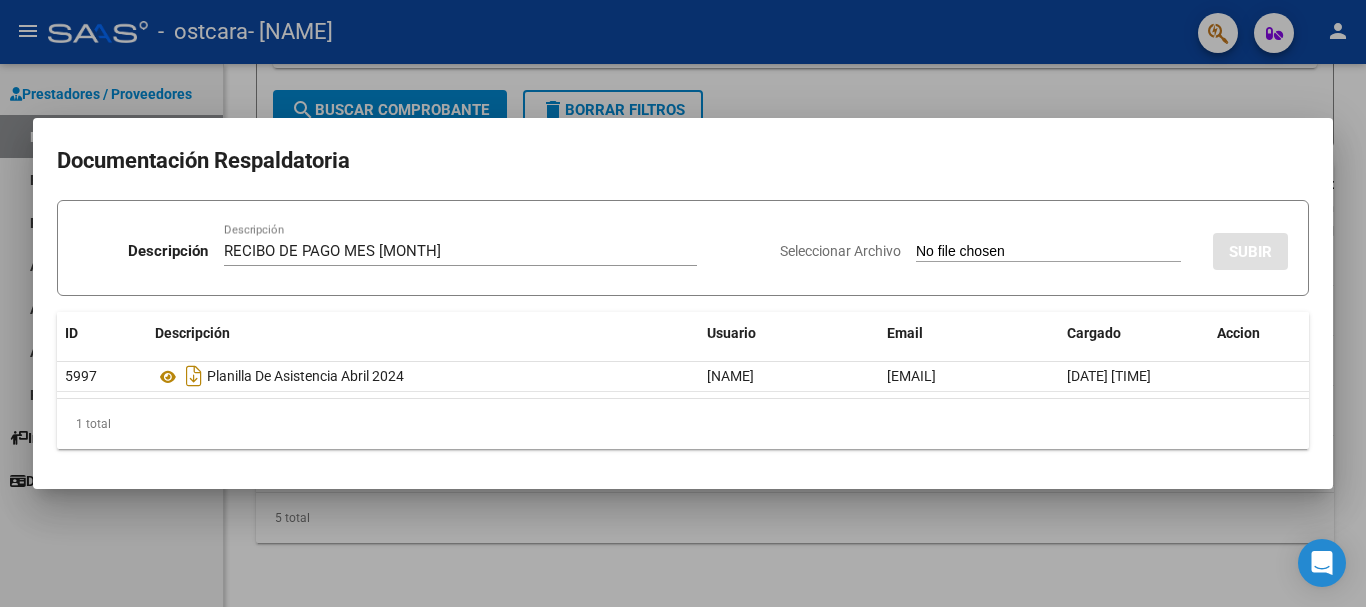 type on "C:\fakepath\WhatsApp Image 2025-08-05 at 21.39.59 (1).jpeg" 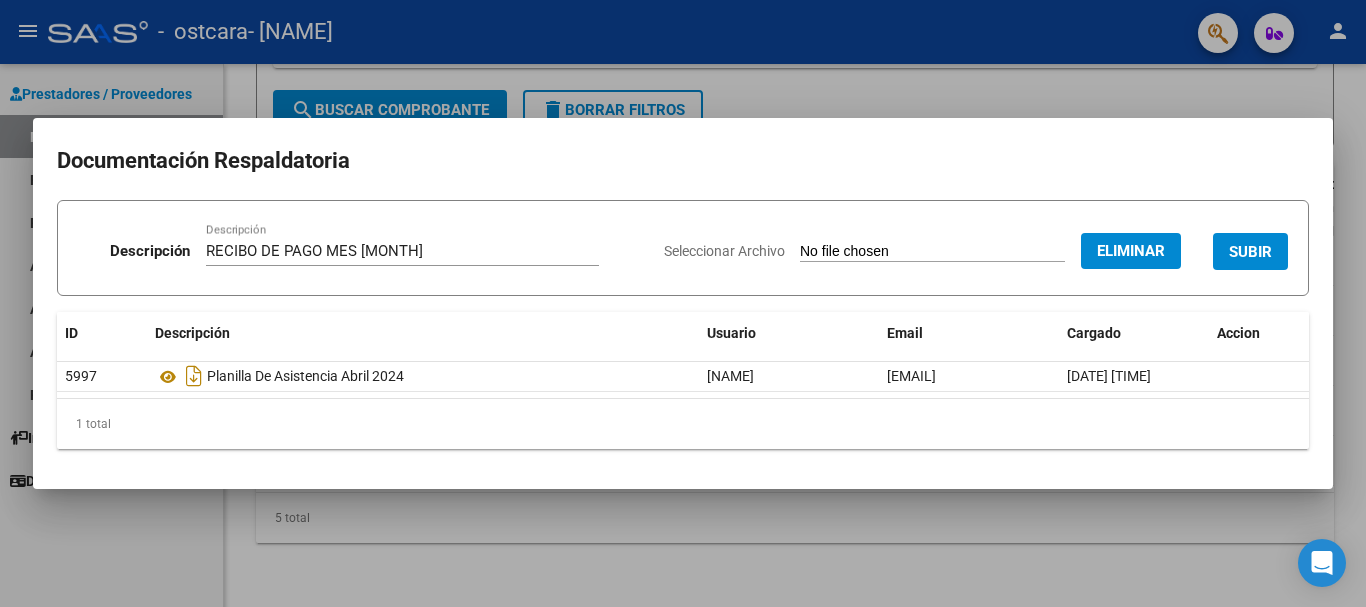 click on "Seleccionar Archivo" at bounding box center (724, 251) 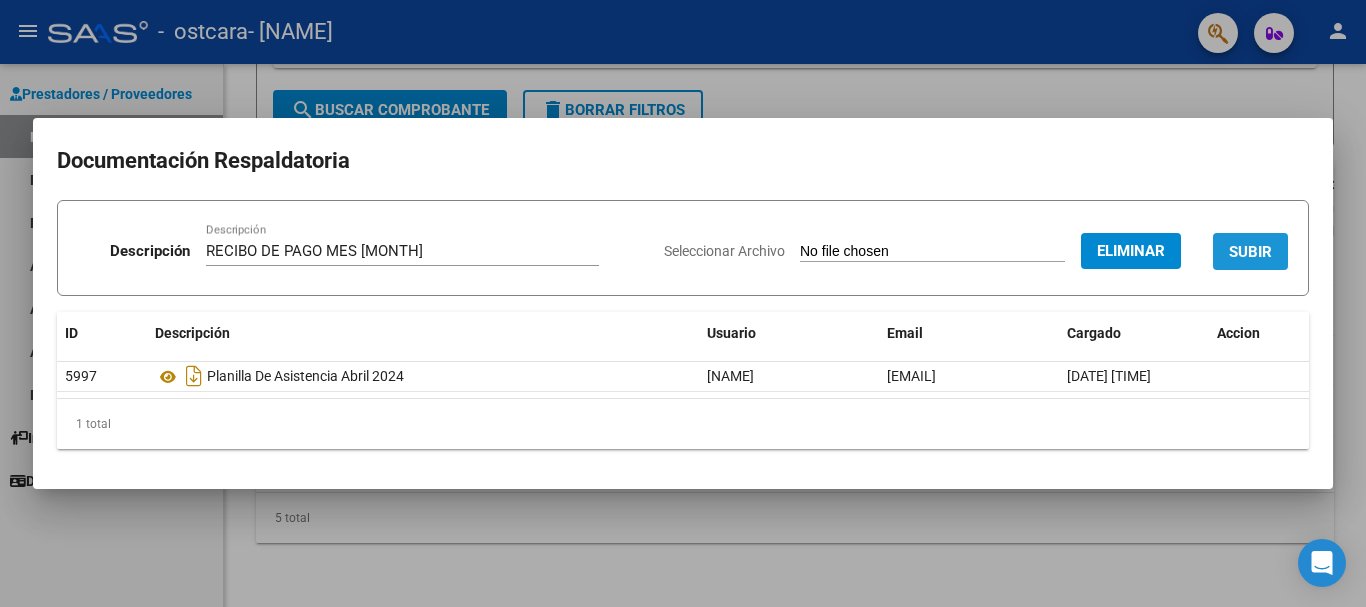 click on "SUBIR" at bounding box center (1250, 252) 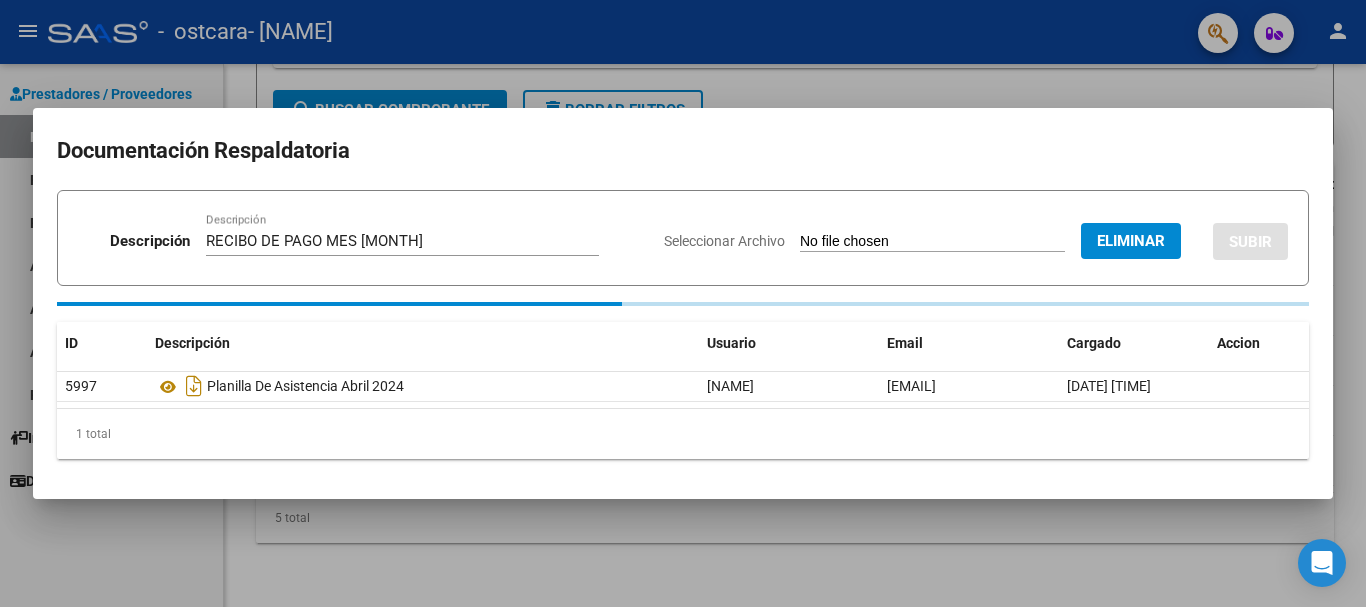 type 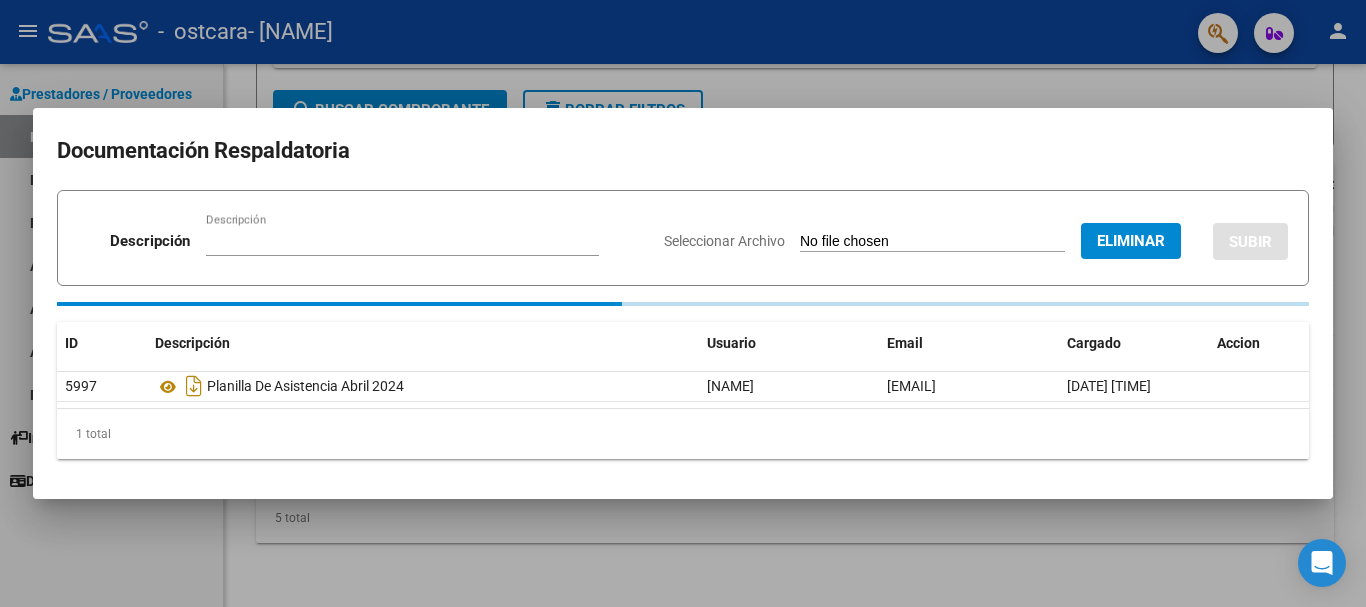 type 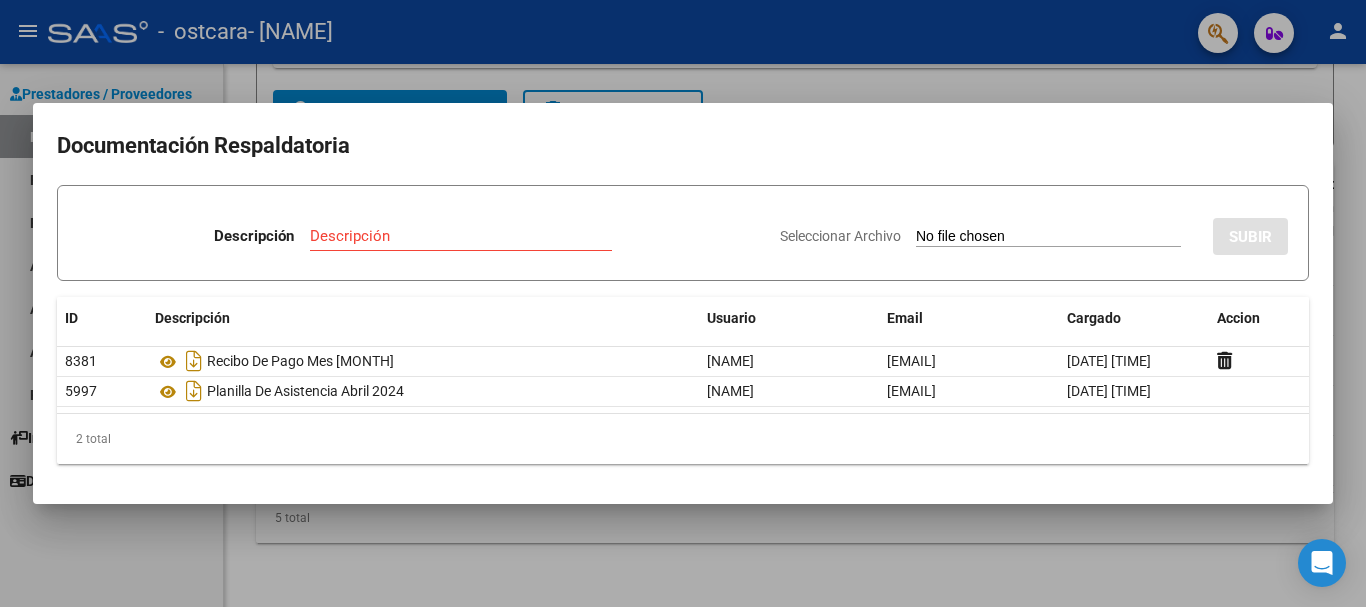 click at bounding box center [683, 303] 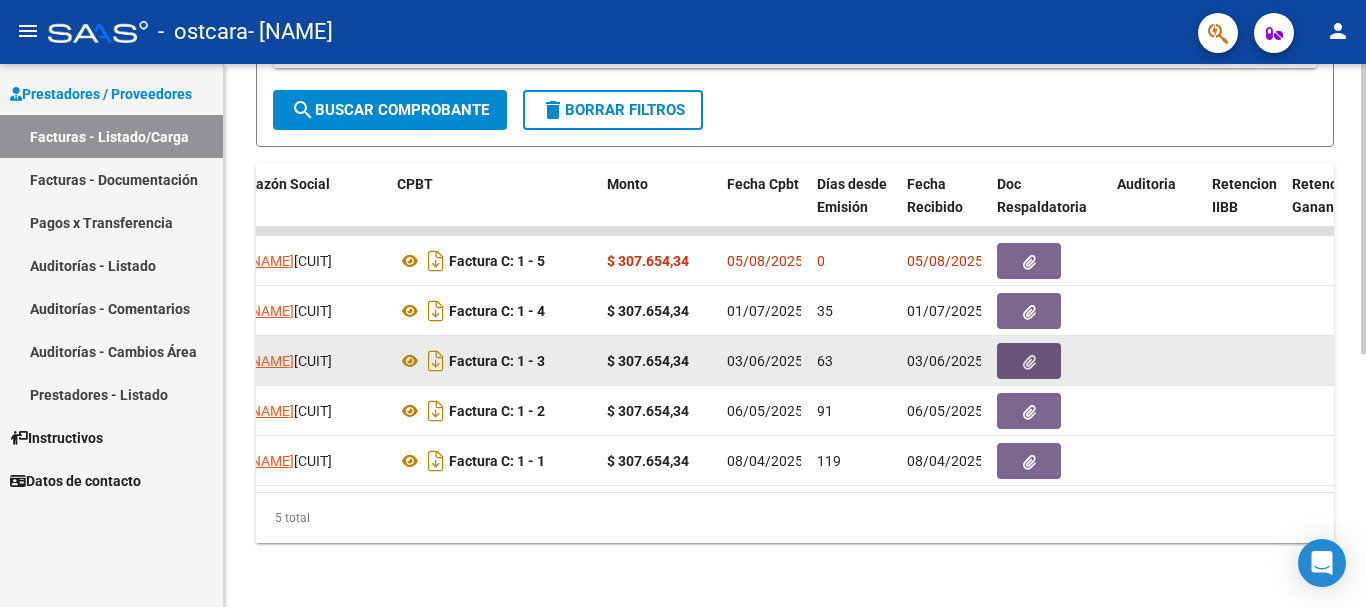 click 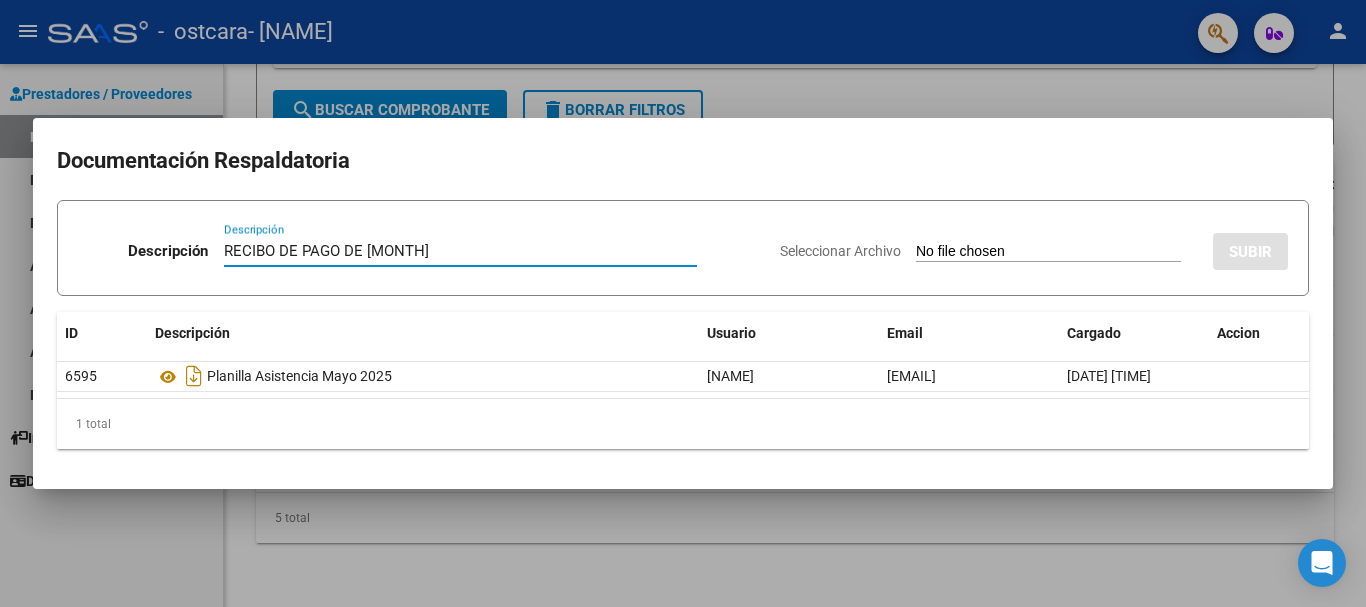 type on "RECIBO DE PAGO DE [MONTH]" 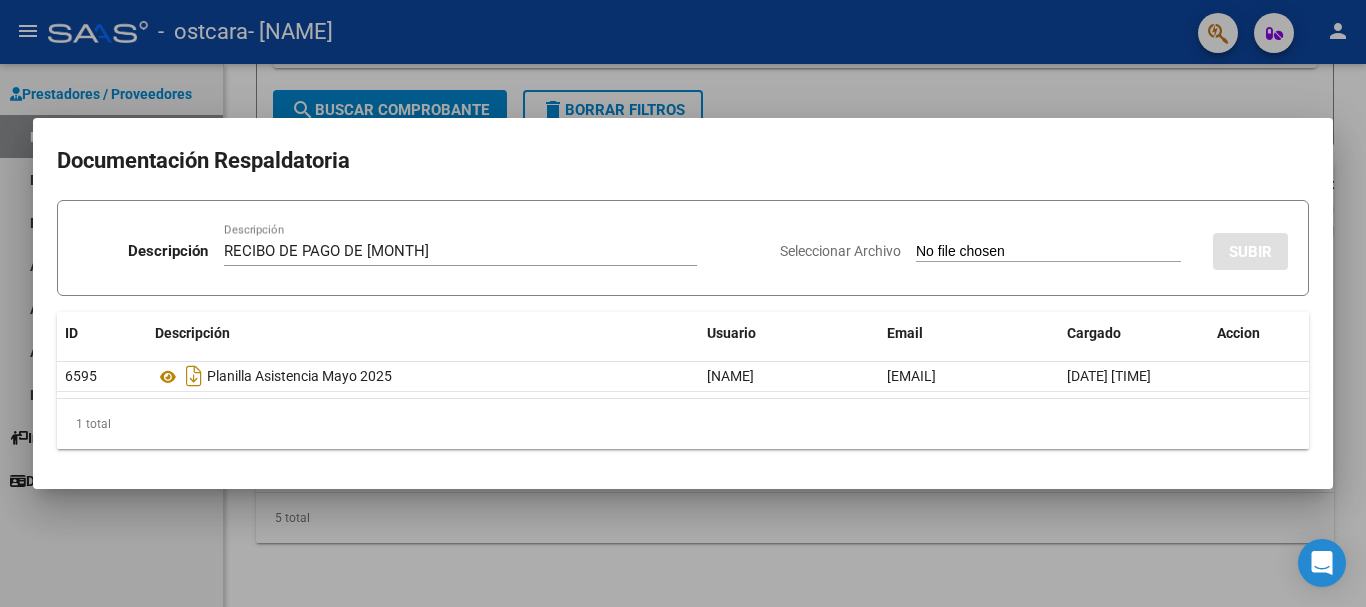 click on "Seleccionar Archivo" at bounding box center [840, 251] 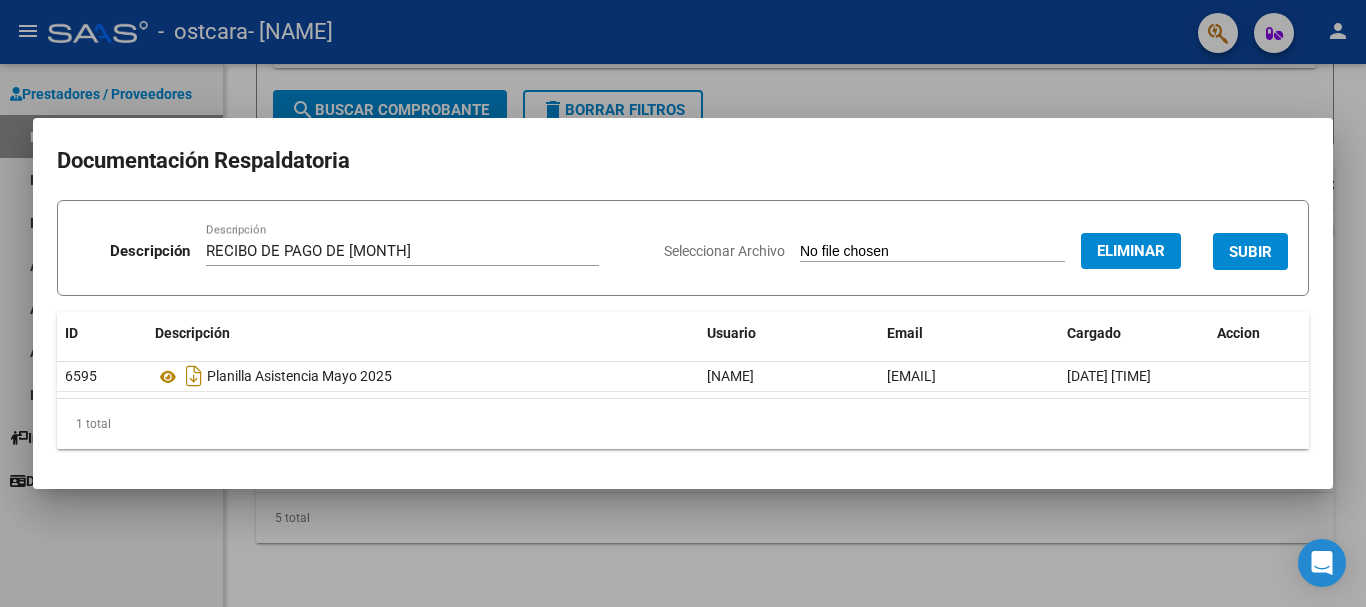 click on "SUBIR" at bounding box center [1250, 251] 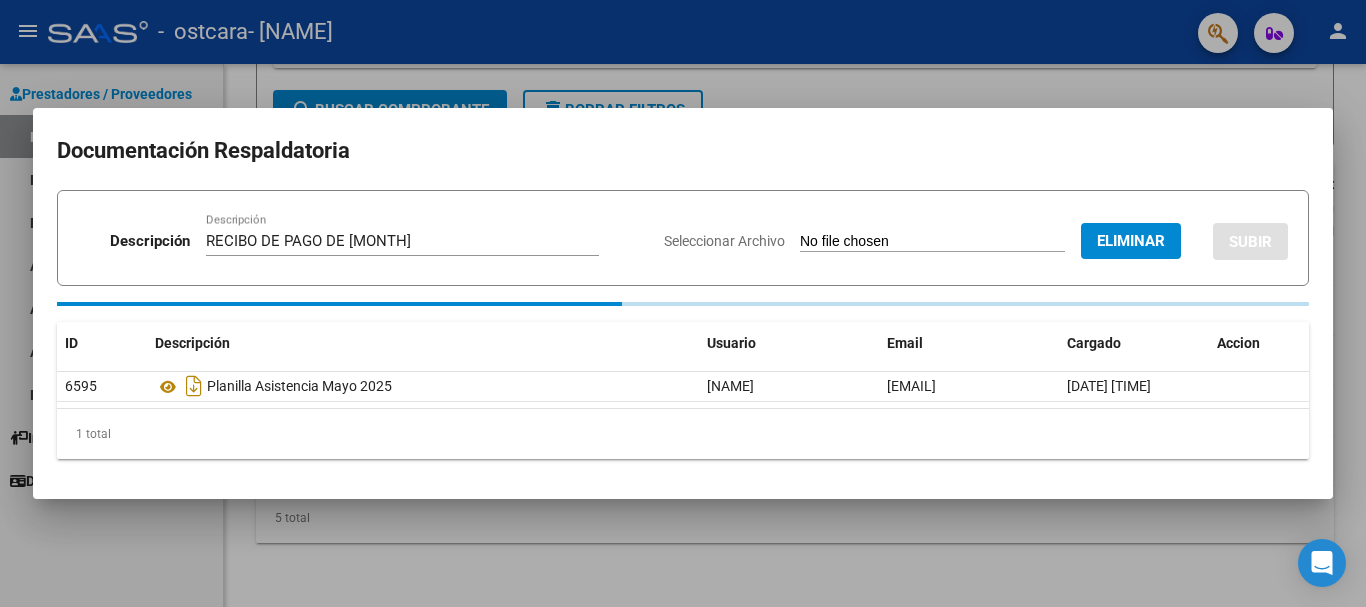 type 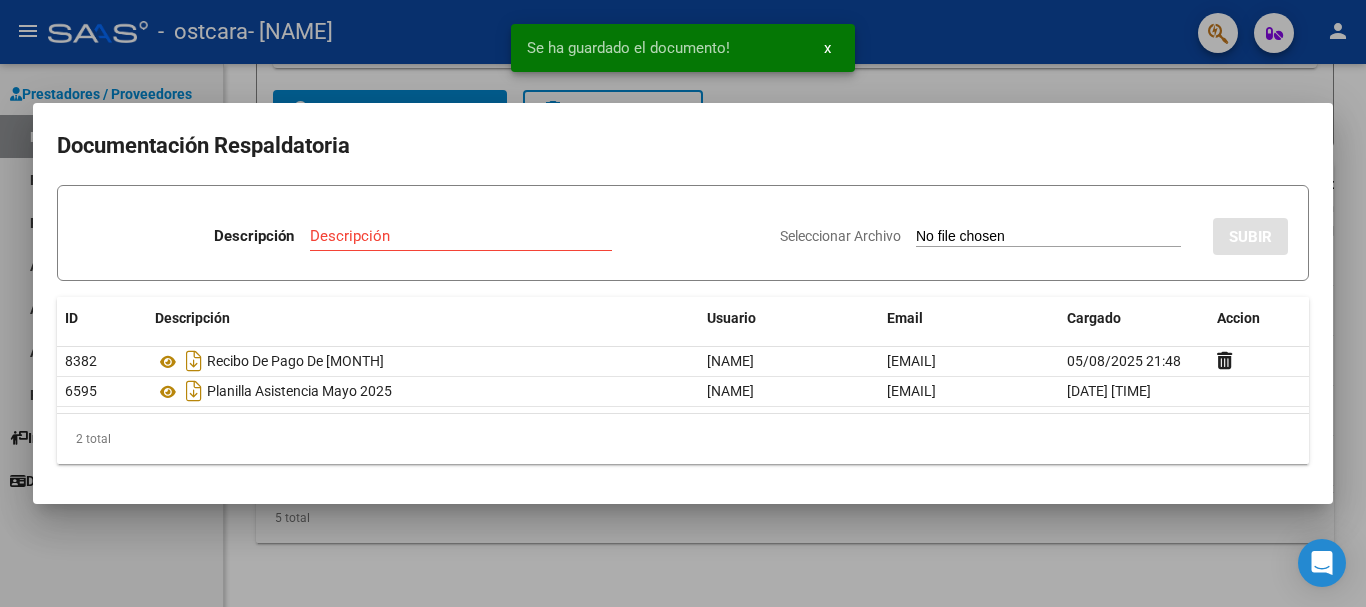 click at bounding box center (683, 303) 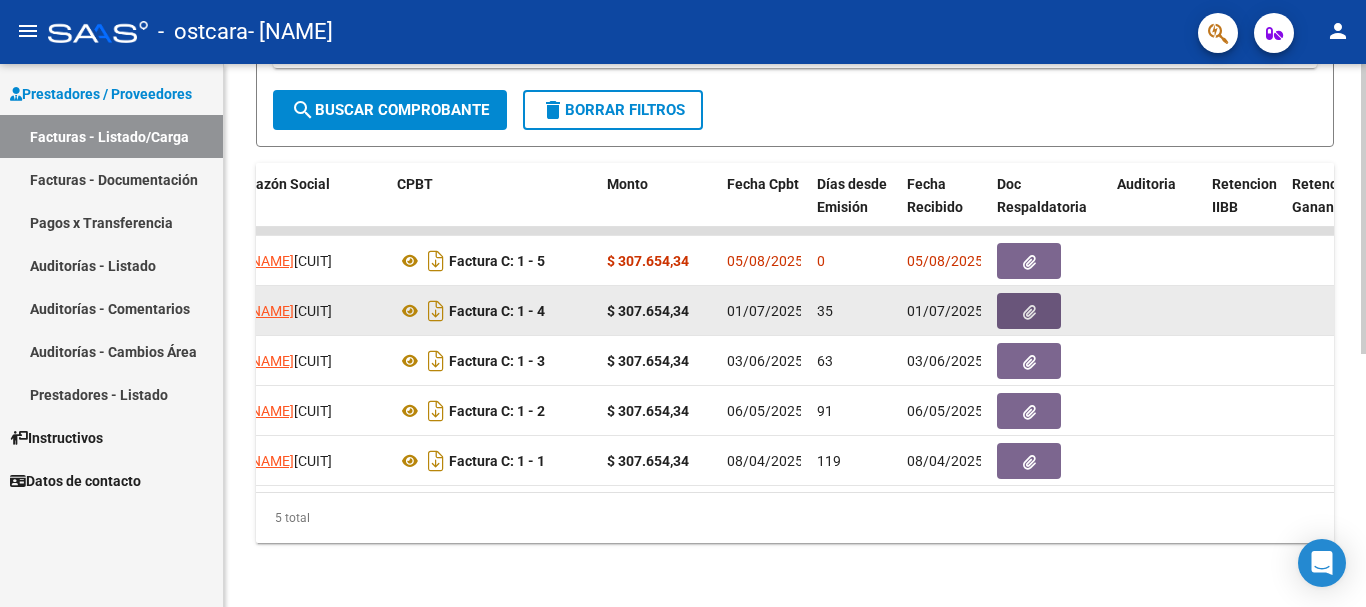 click 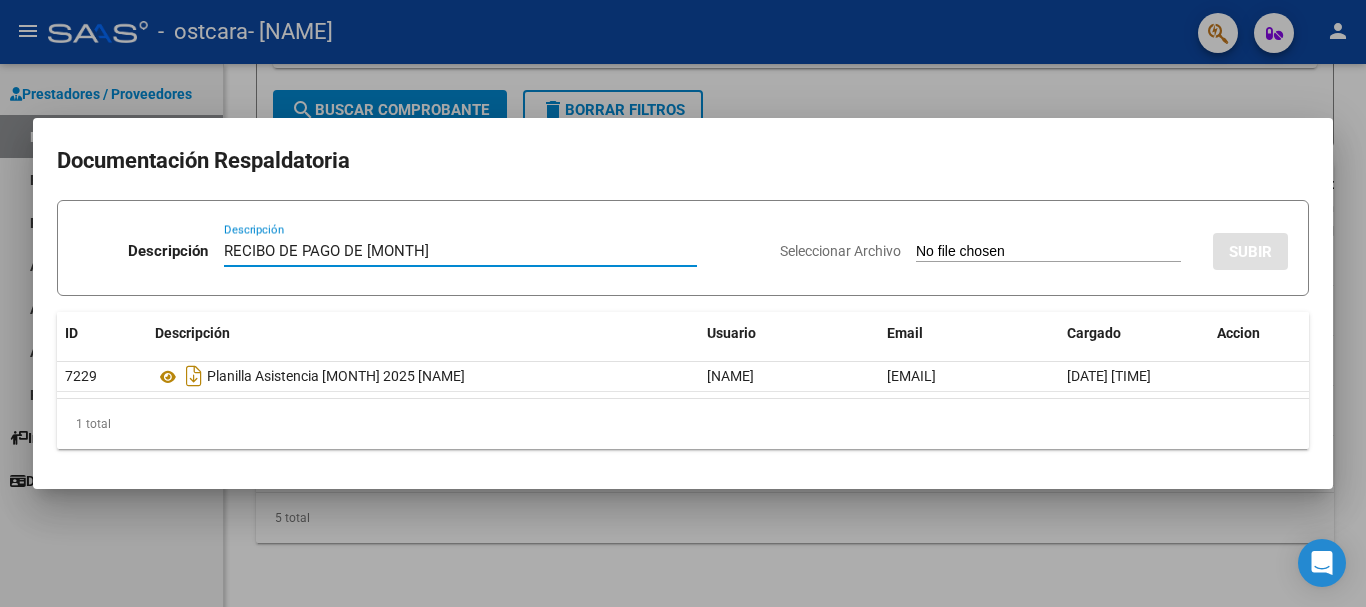 type on "RECIBO DE PAGO DE [MONTH]" 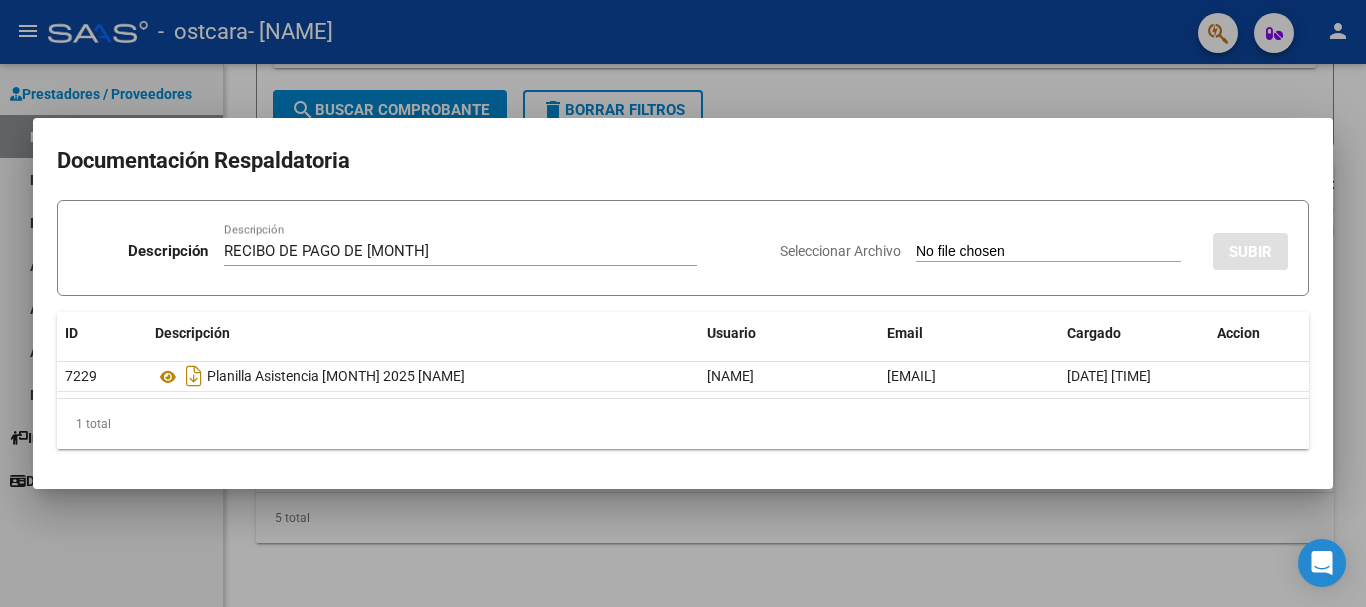 click on "Seleccionar Archivo" at bounding box center [840, 251] 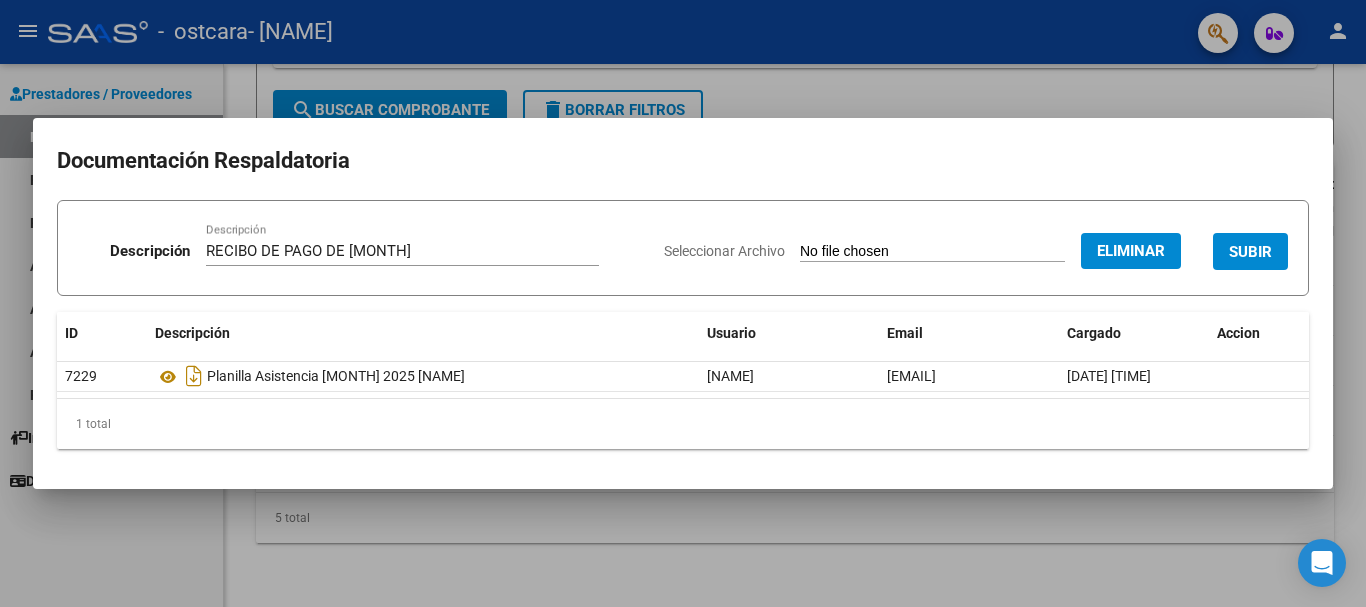 click on "SUBIR" at bounding box center (1250, 251) 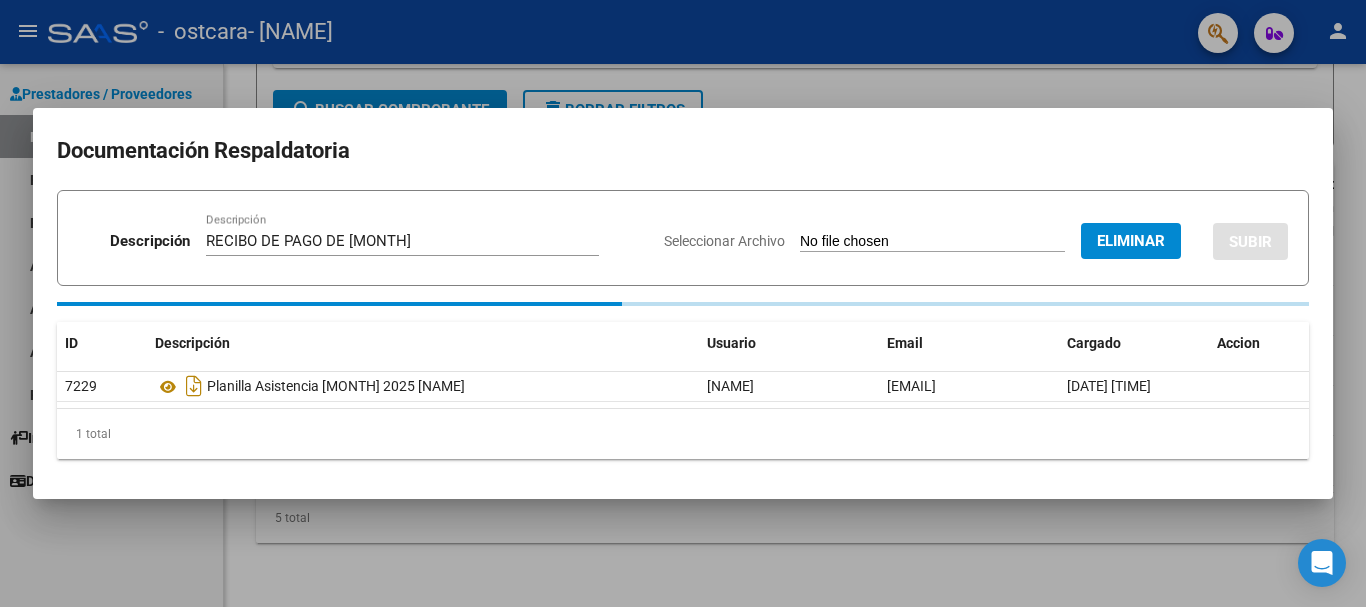 type 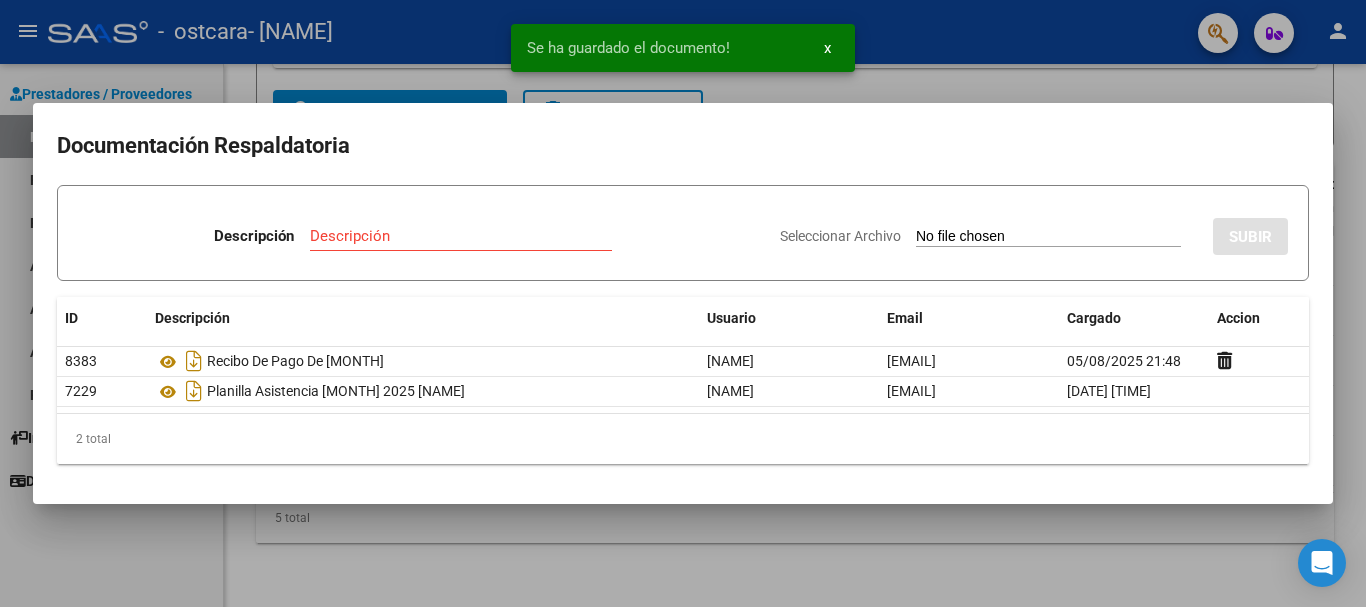click at bounding box center (683, 303) 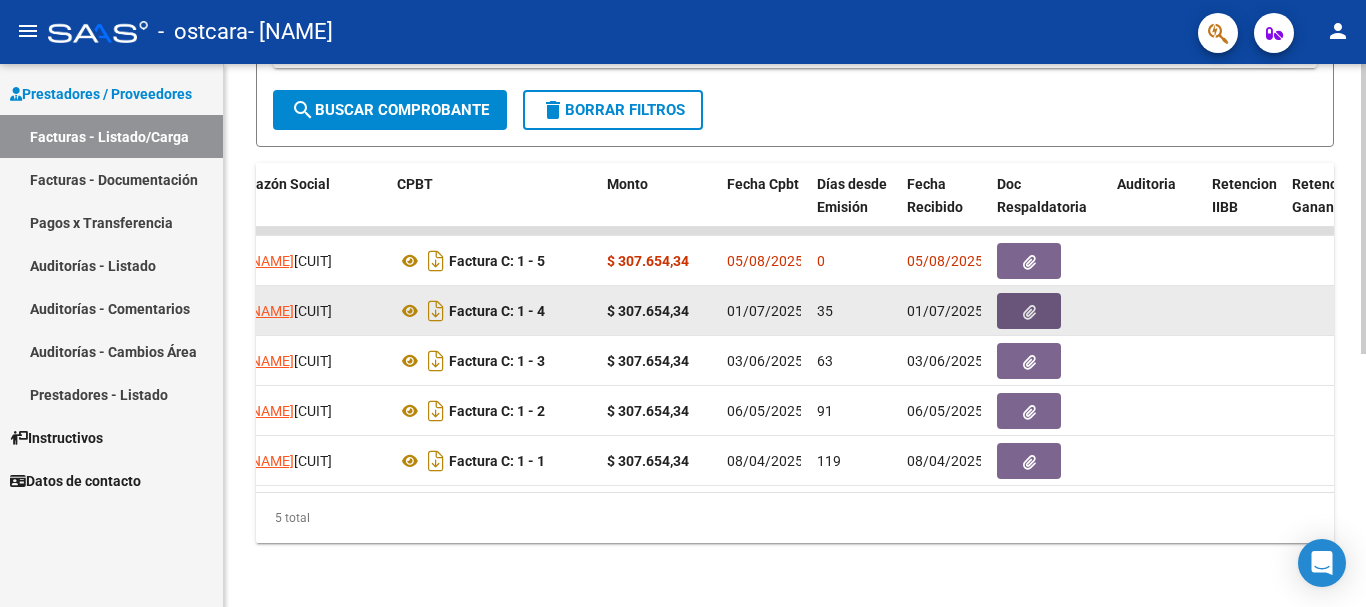 click 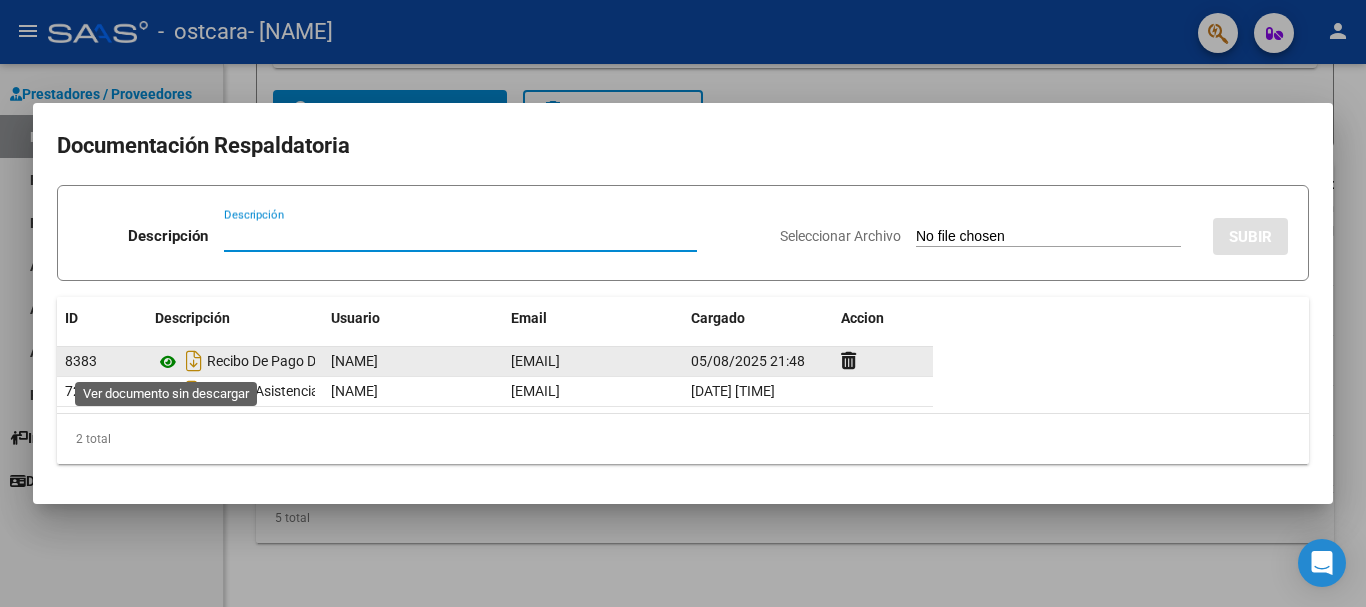 click 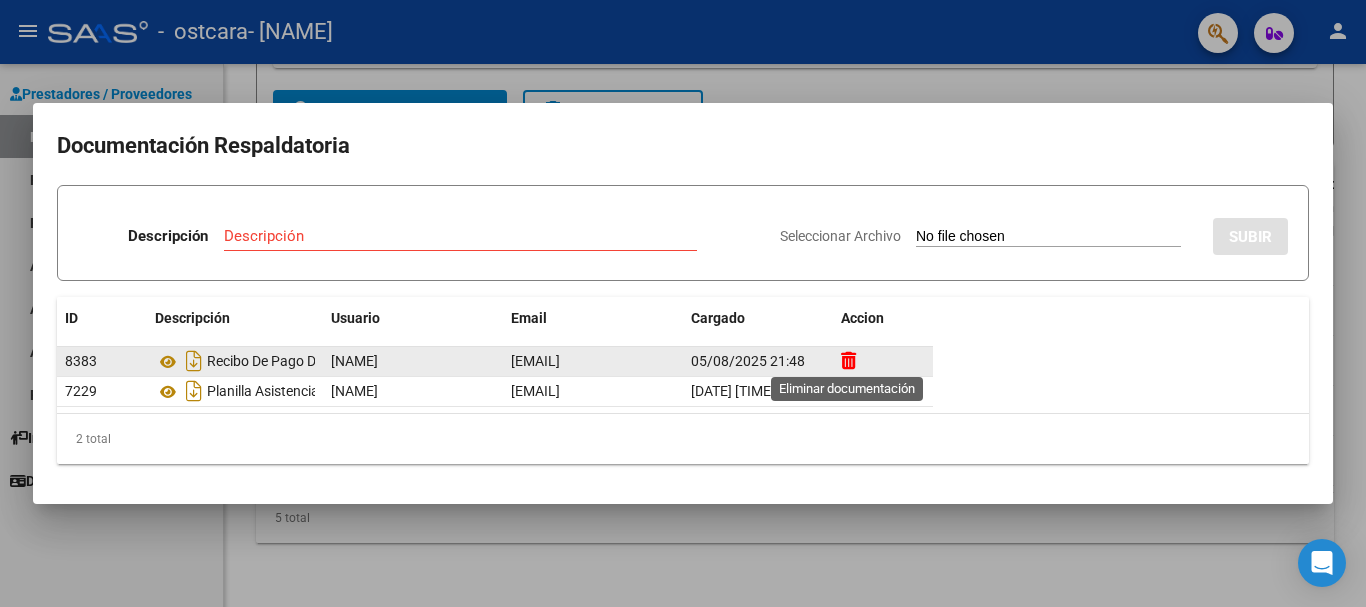 click 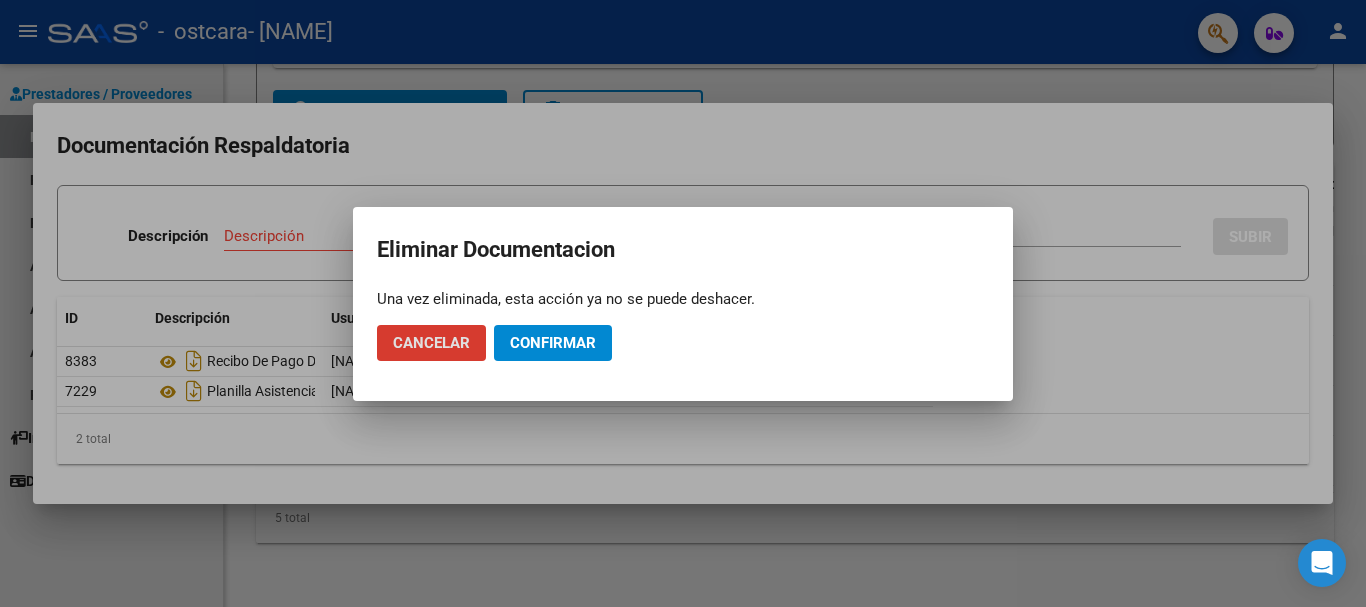 click on "Confirmar" 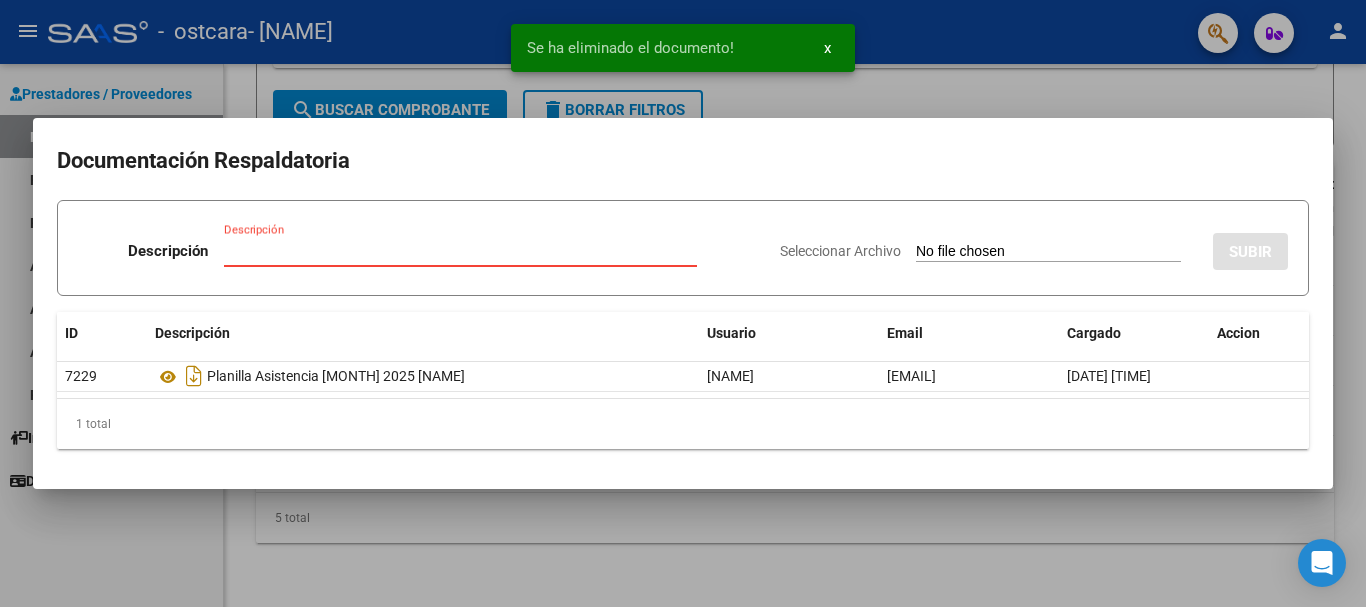 click on "Descripción" at bounding box center [460, 251] 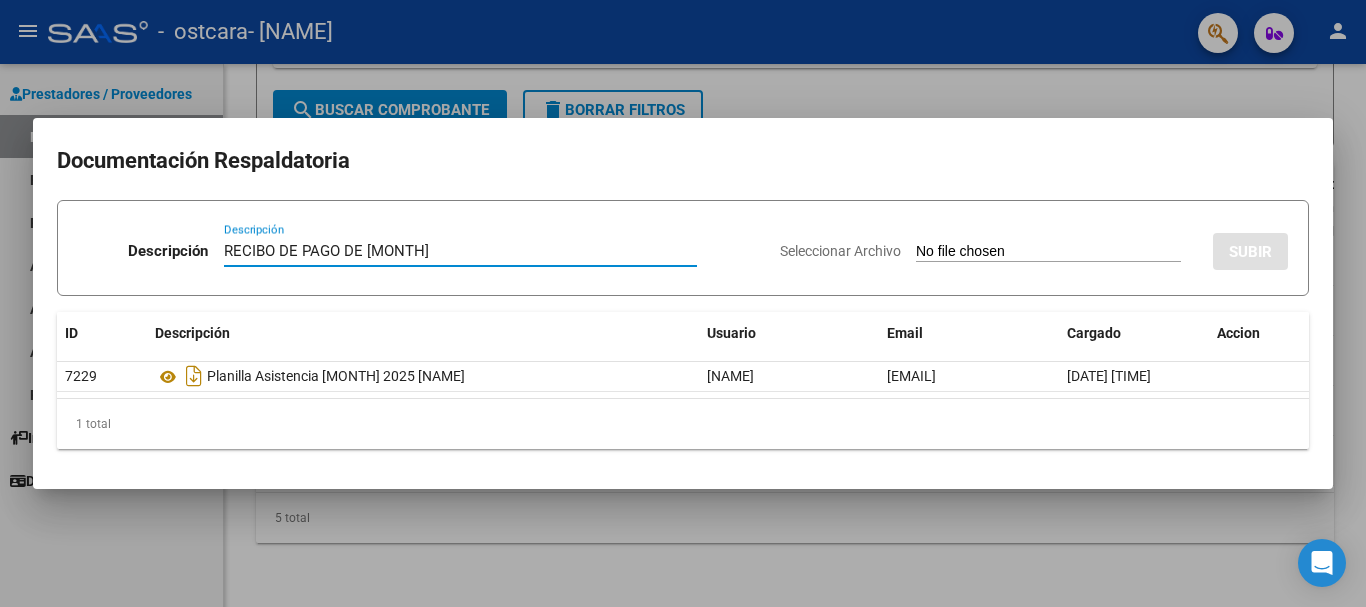 type on "RECIBO DE PAGO DE [MONTH]" 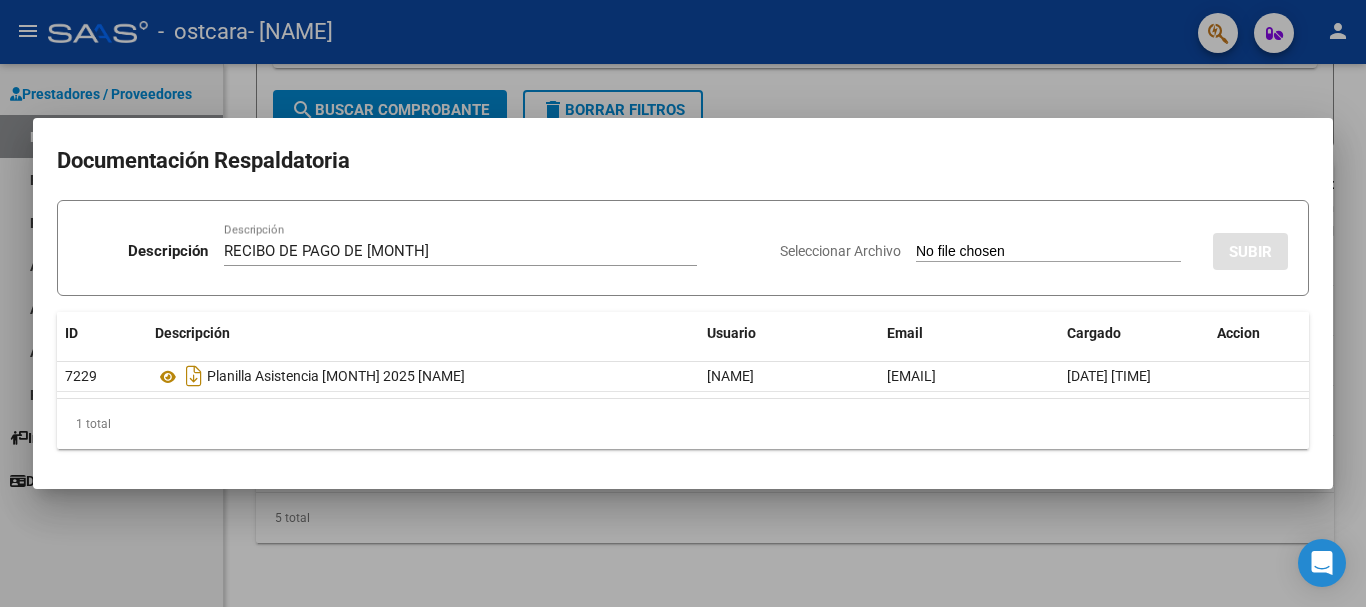 click on "Seleccionar Archivo" at bounding box center [840, 251] 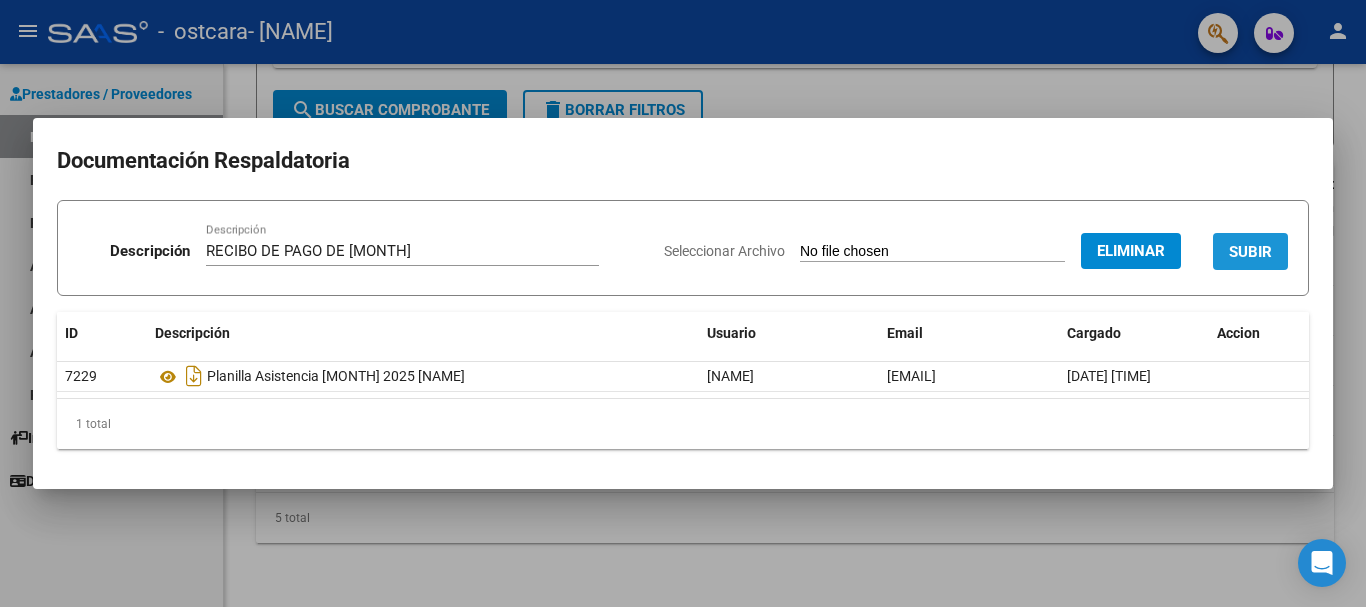 click on "SUBIR" at bounding box center [1250, 252] 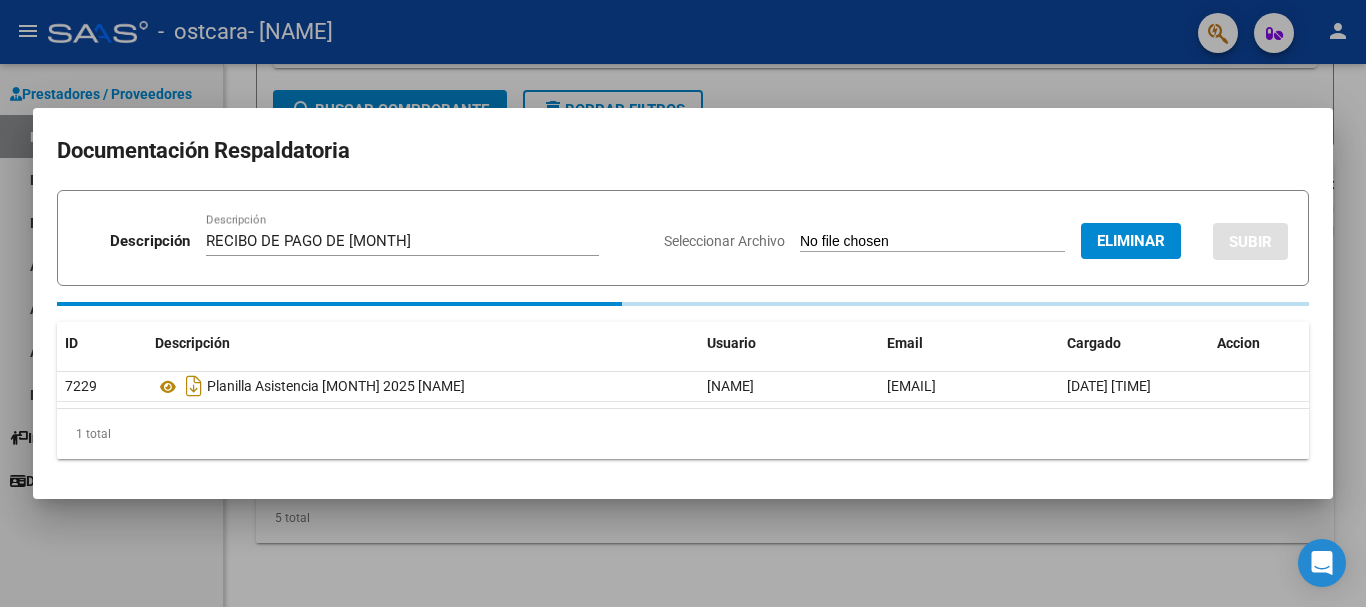type 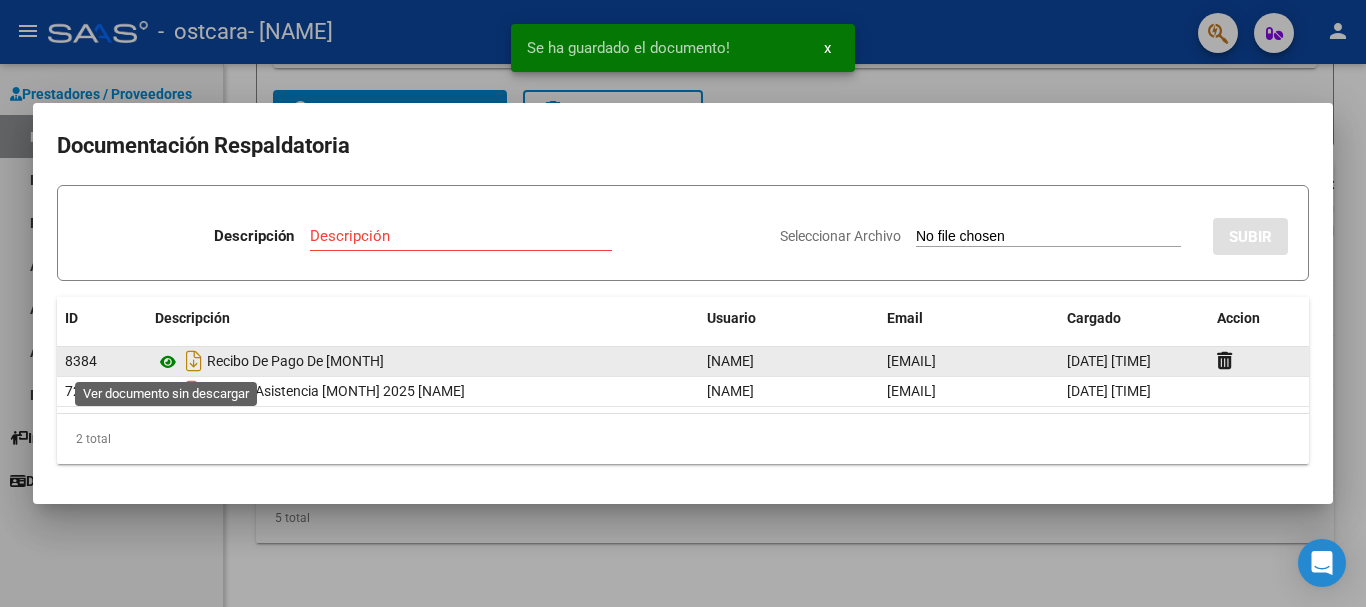 click 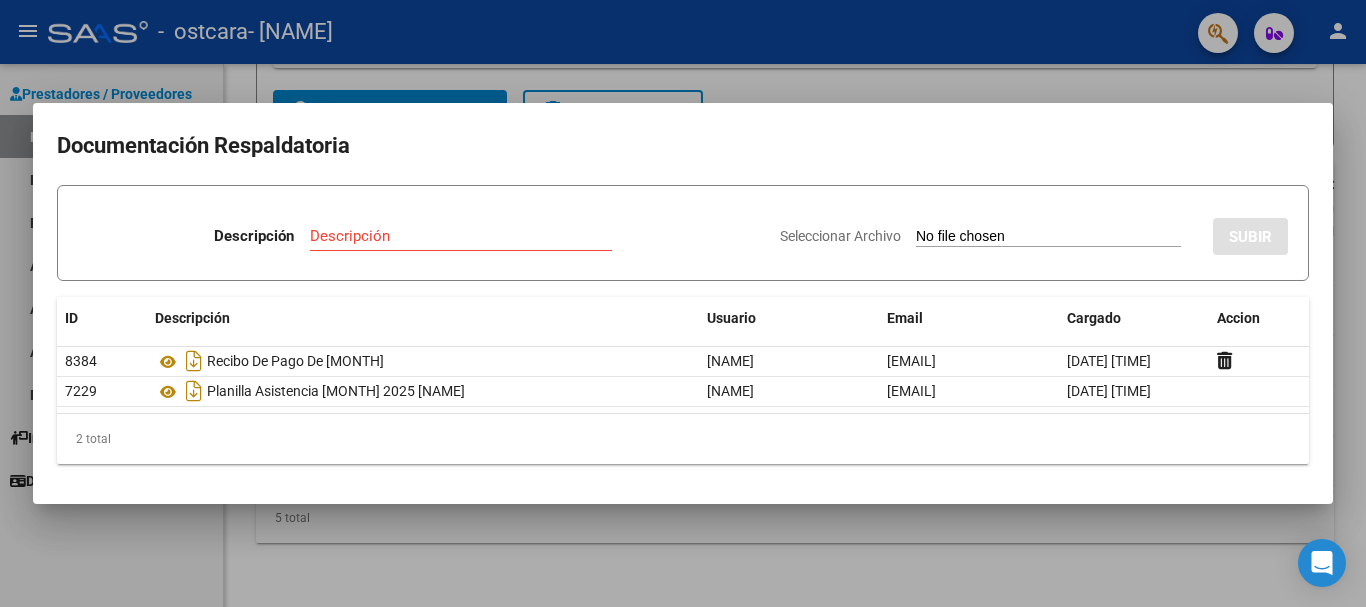 click at bounding box center [683, 303] 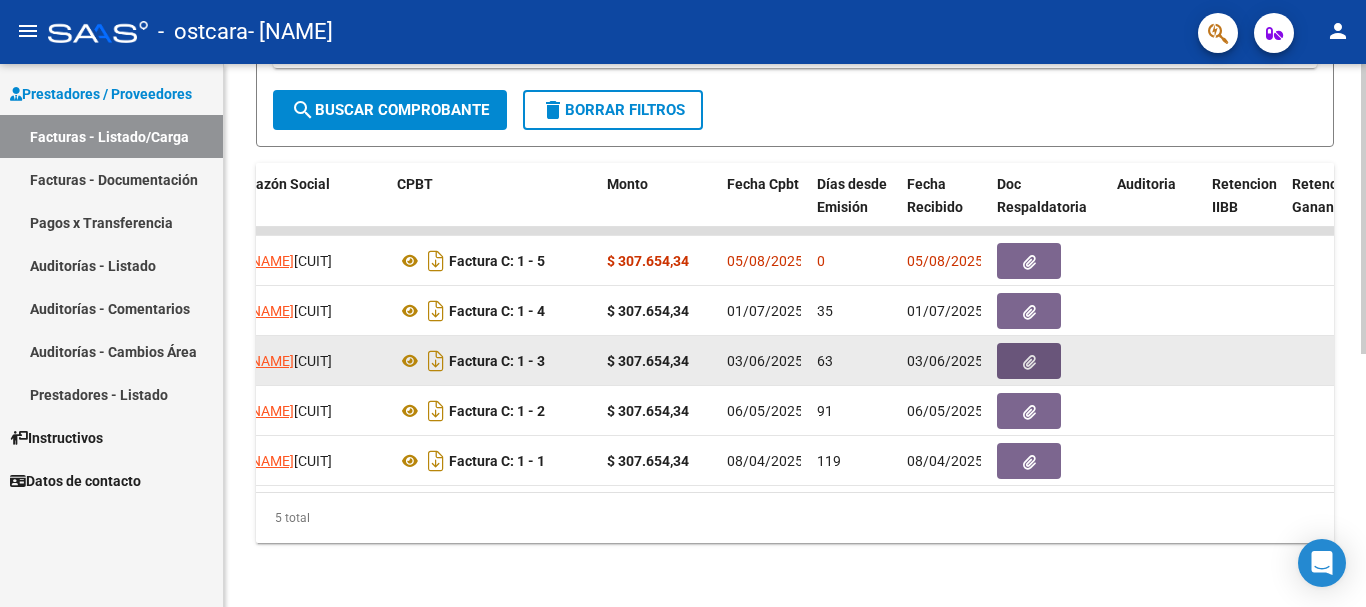 click 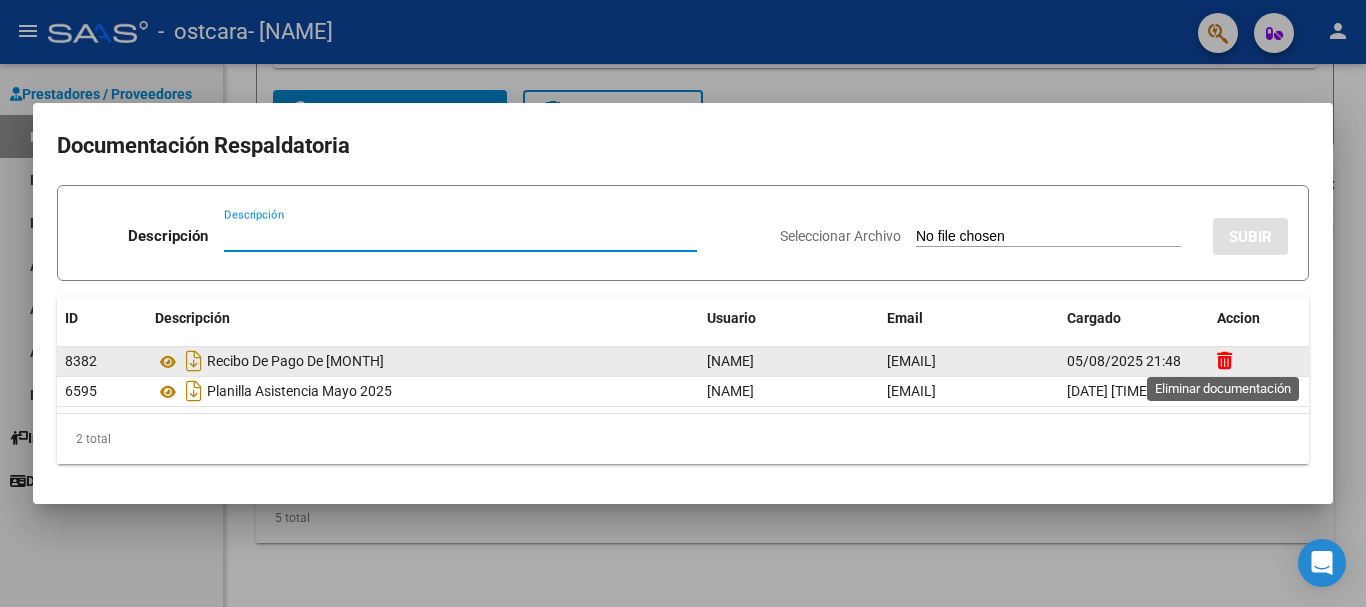 click 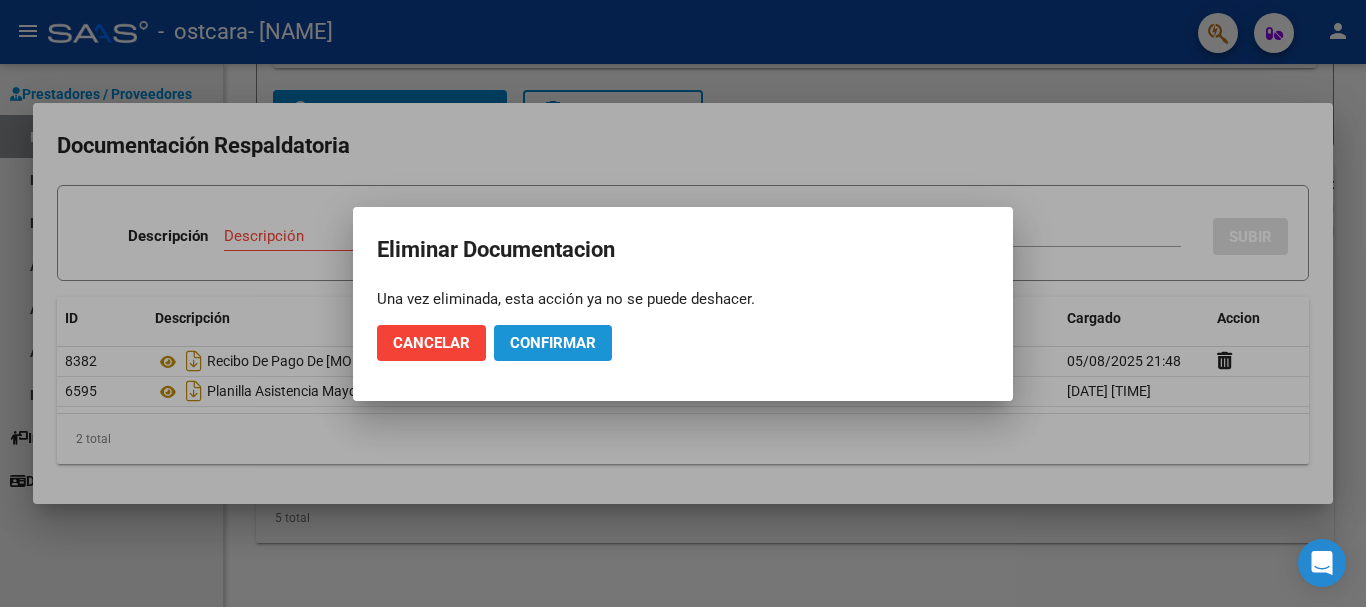 click on "Confirmar" 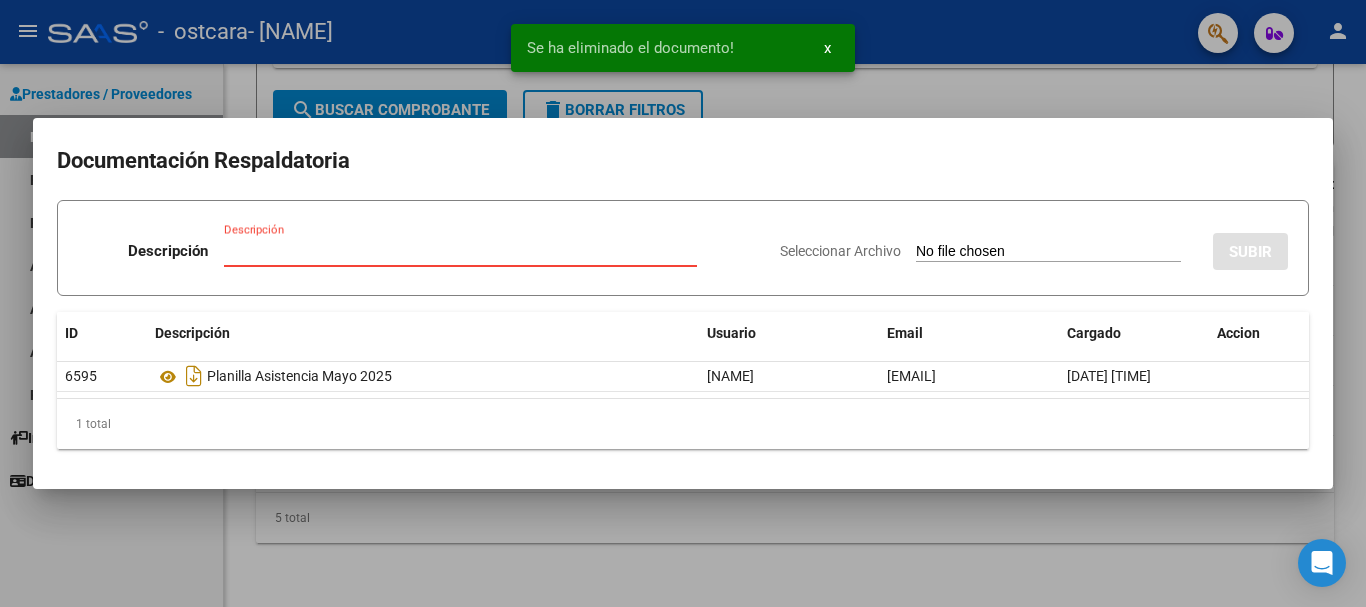 click on "Descripción" at bounding box center [460, 251] 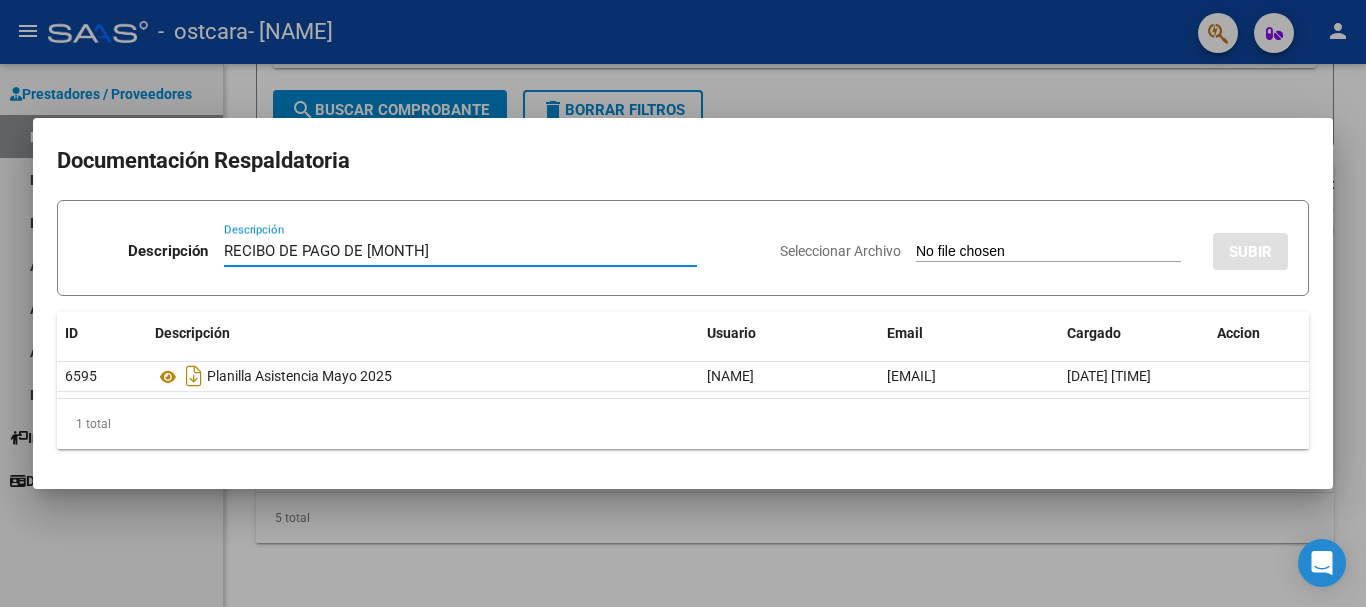 type on "RECIBO DE PAGO DE [MONTH]" 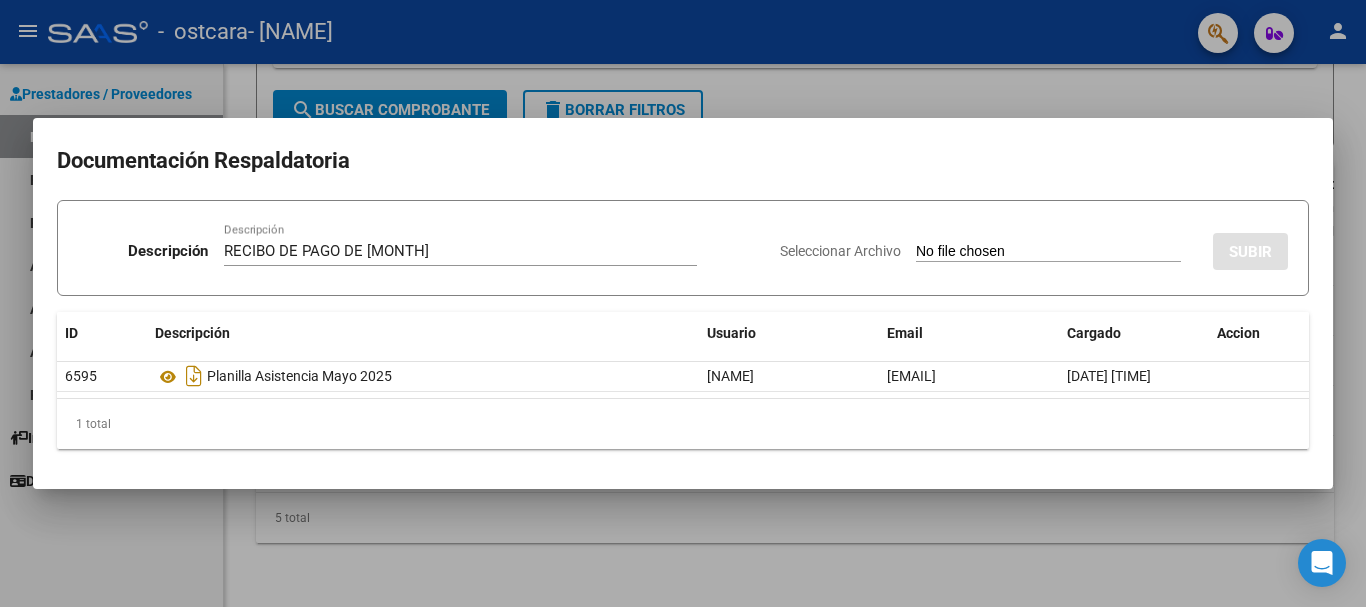 type on "C:\fakepath\WhatsApp Image 2025-08-05 at 21.39.59 (1).jpeg" 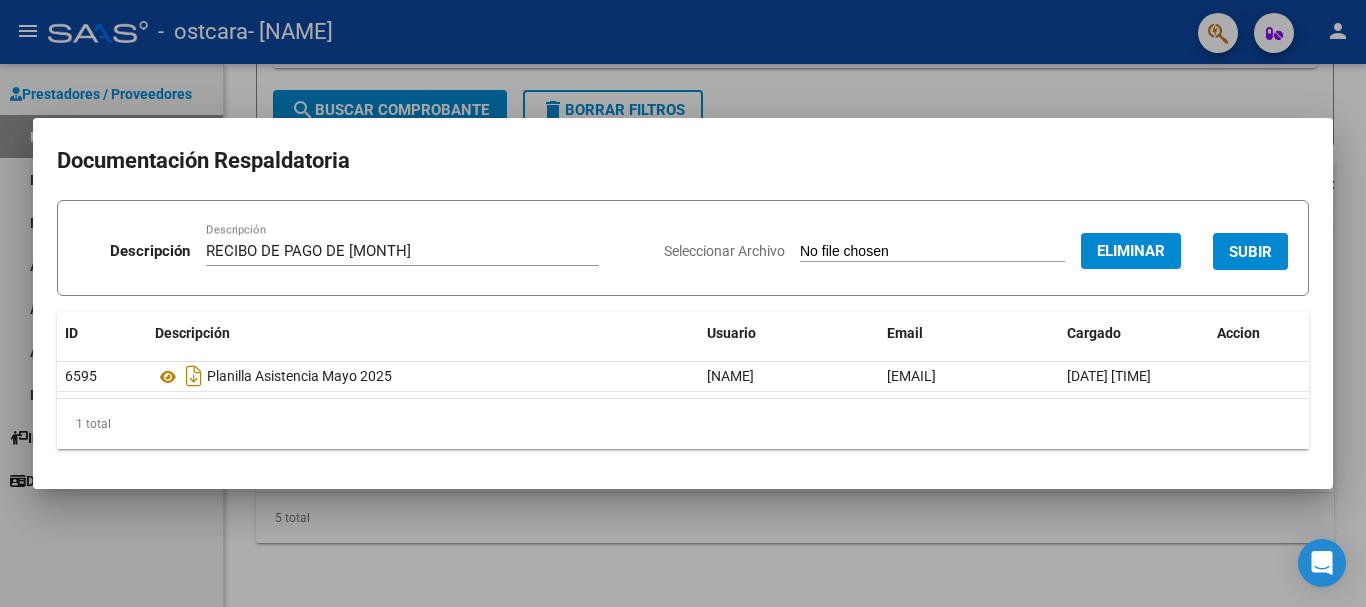 click on "SUBIR" at bounding box center (1250, 252) 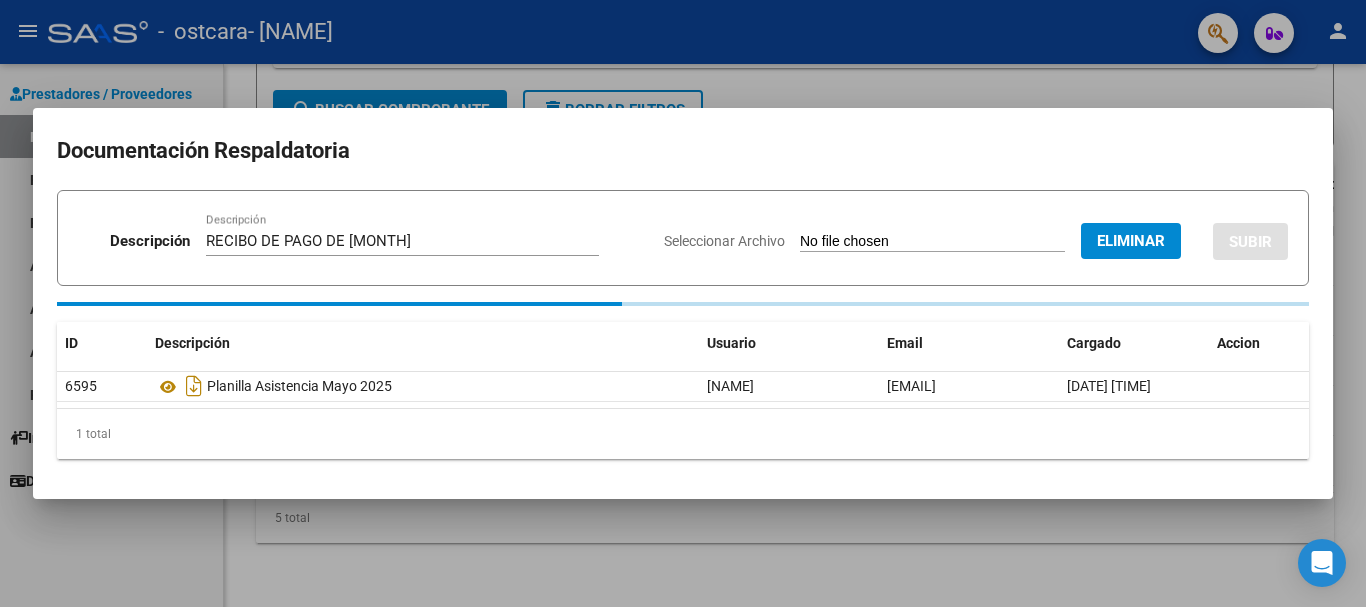 type 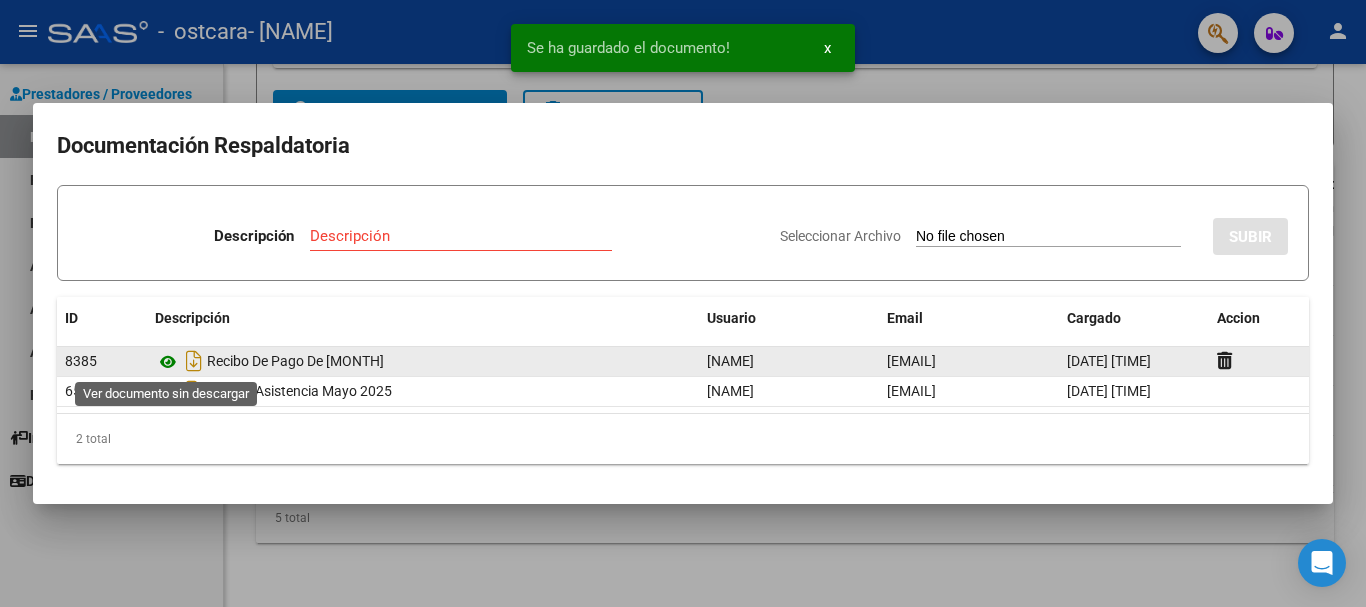 click 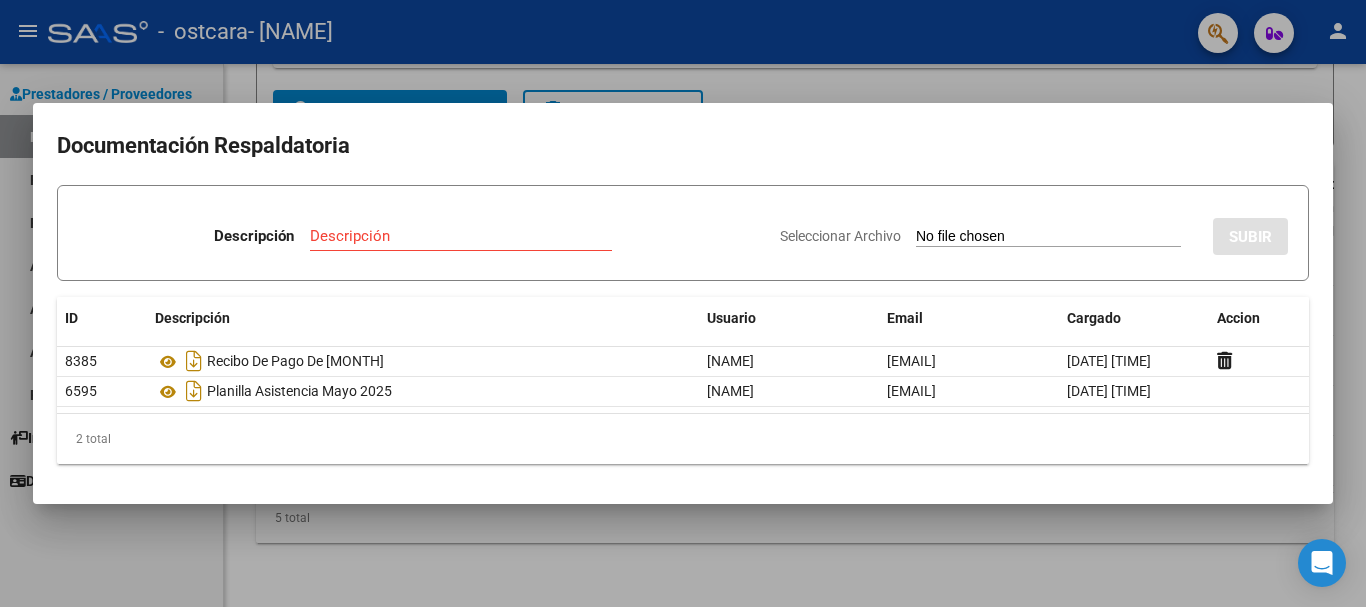 click at bounding box center [683, 303] 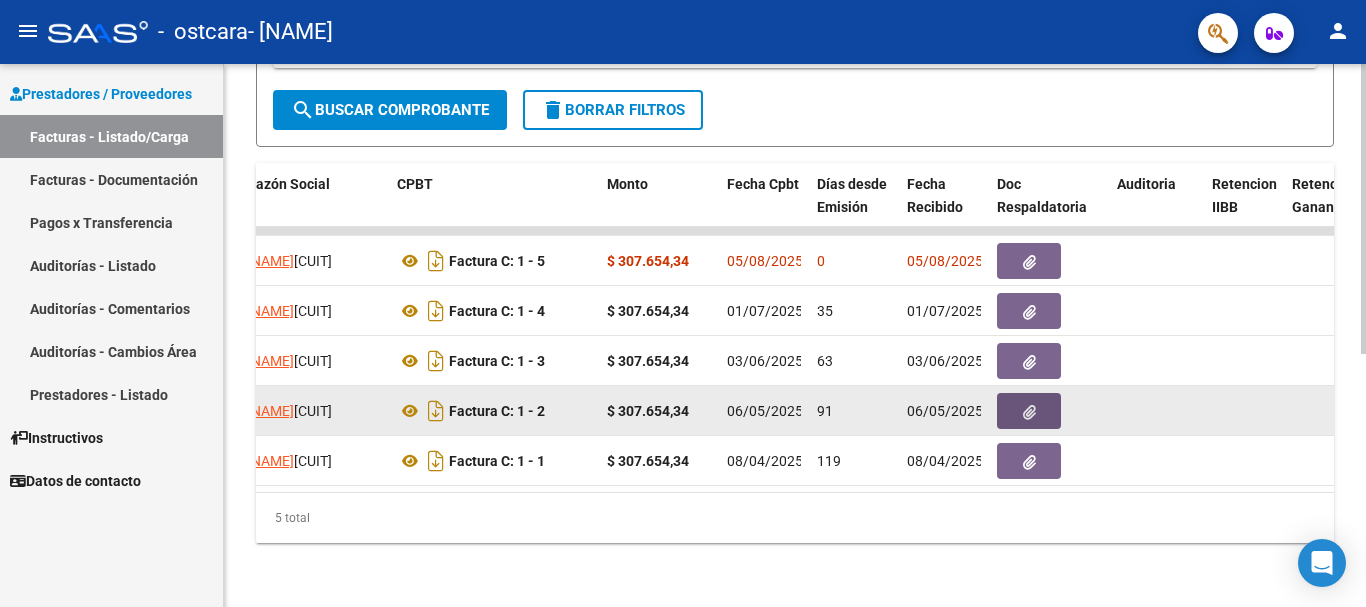 click 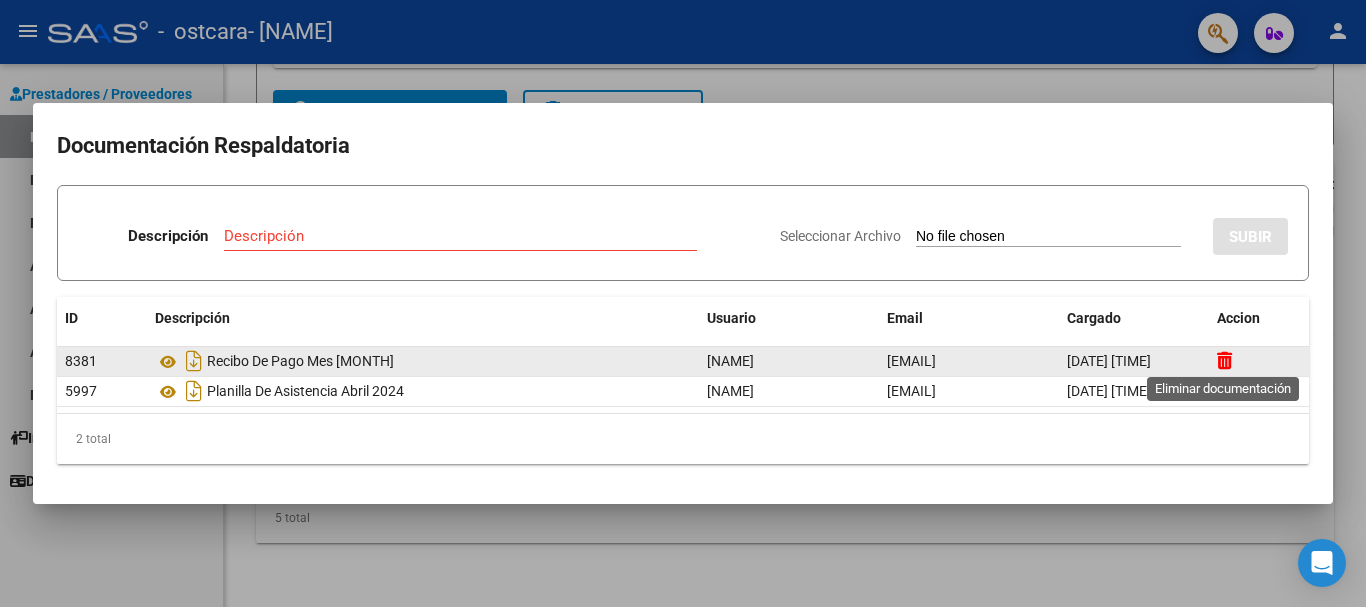 click 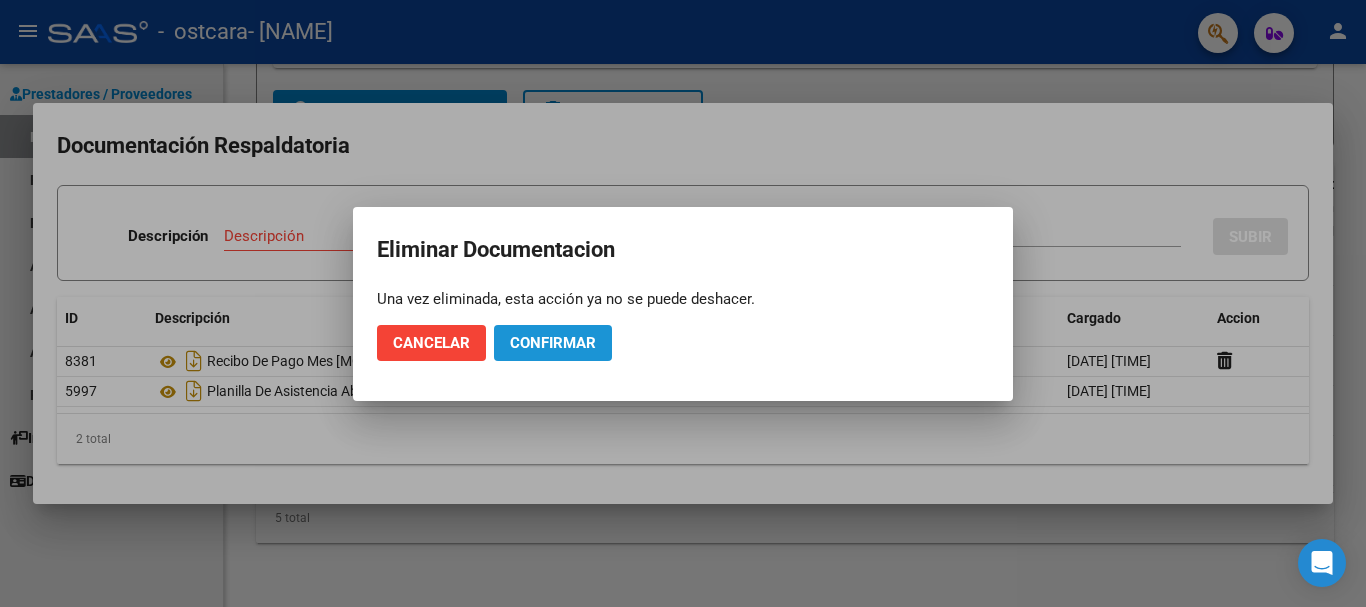 click on "Confirmar" 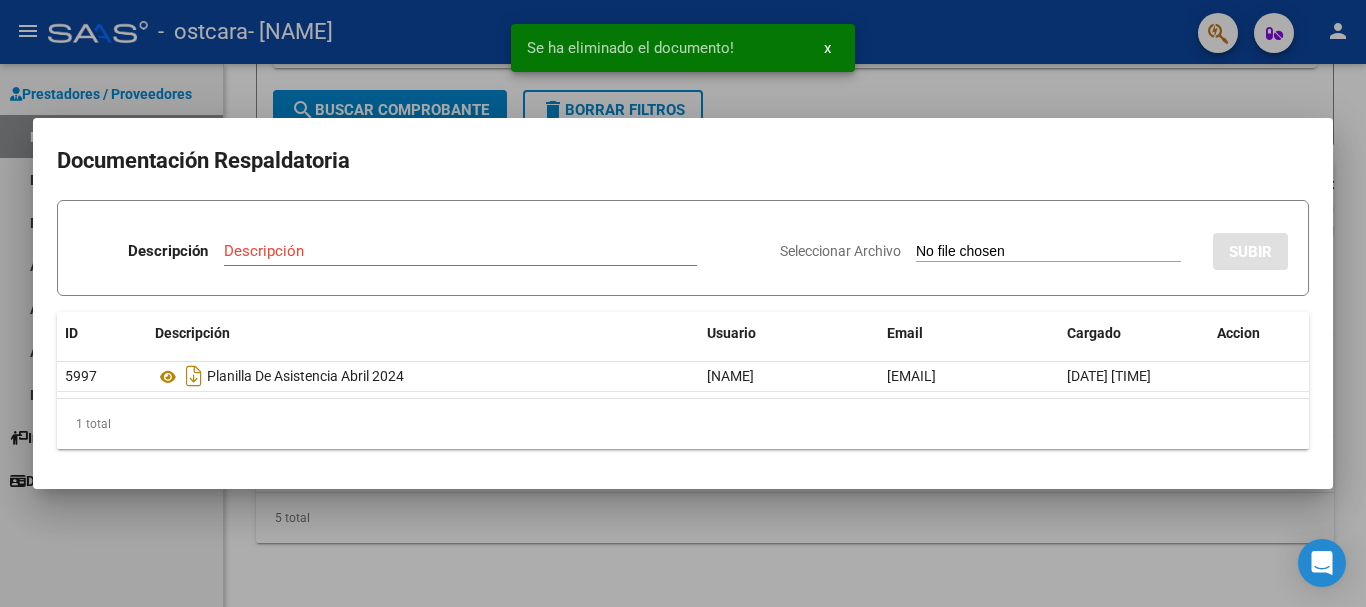 click on "Descripción" at bounding box center (460, 251) 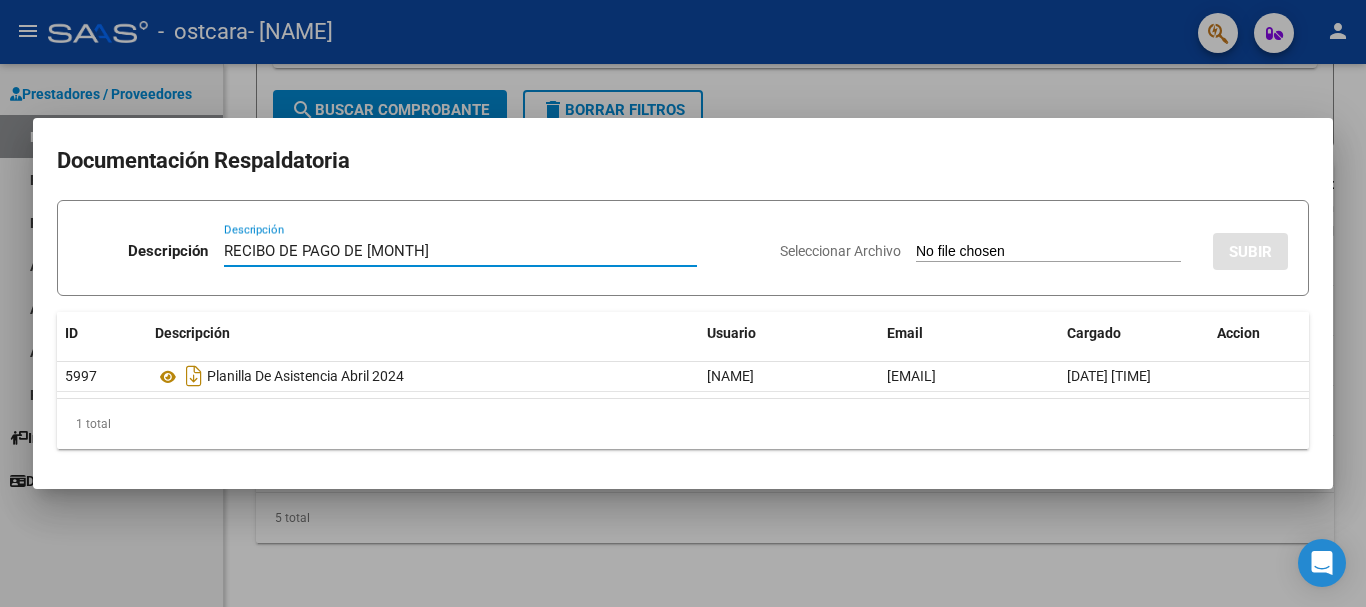 type on "RECIBO DE PAGO DE [MONTH]" 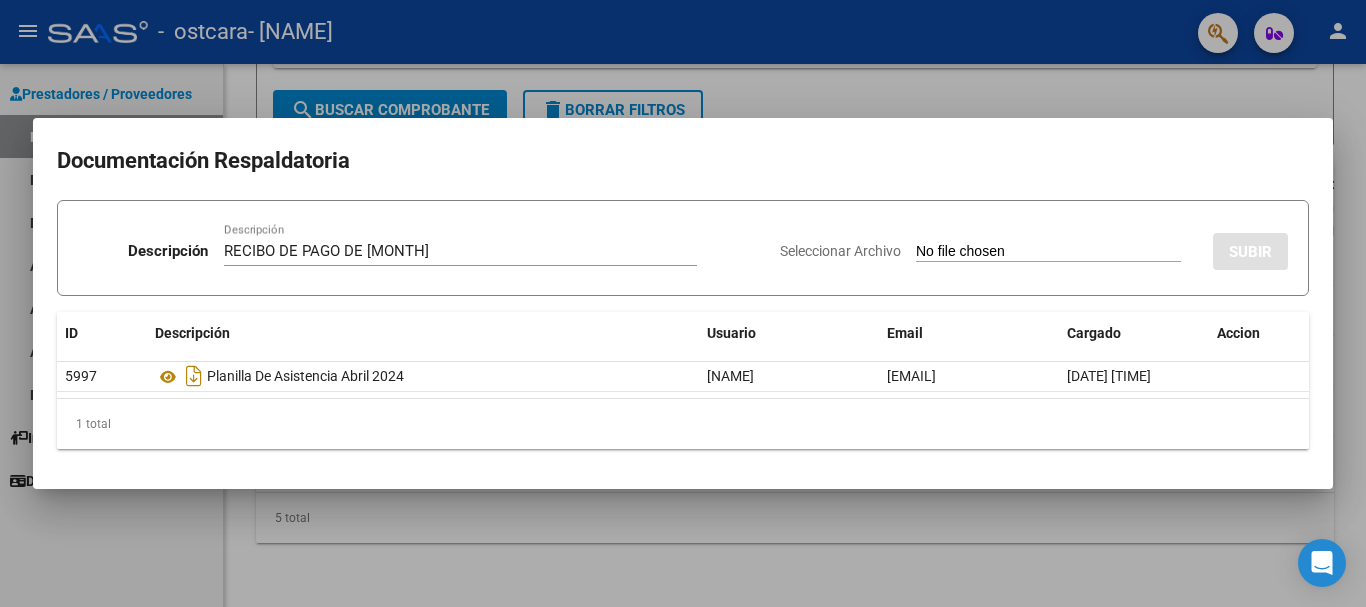 type on "C:\fakepath\WhatsApp Image 2025-08-05 at 21.39.59.jpeg" 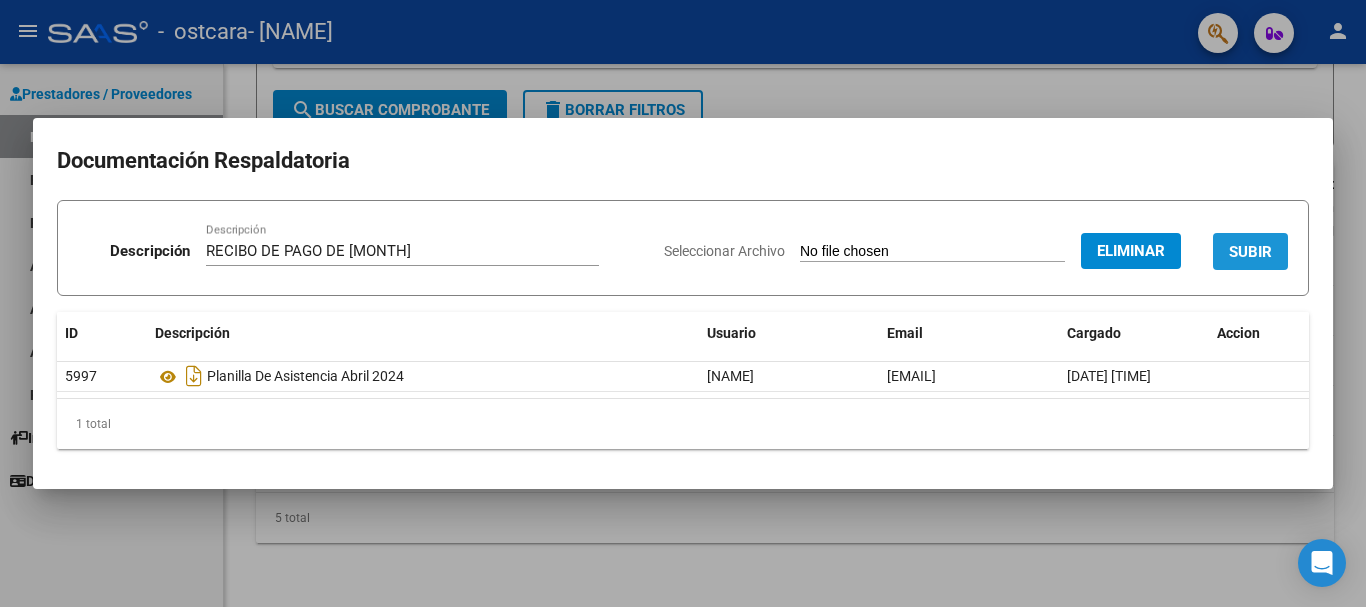 click on "SUBIR" at bounding box center [1250, 251] 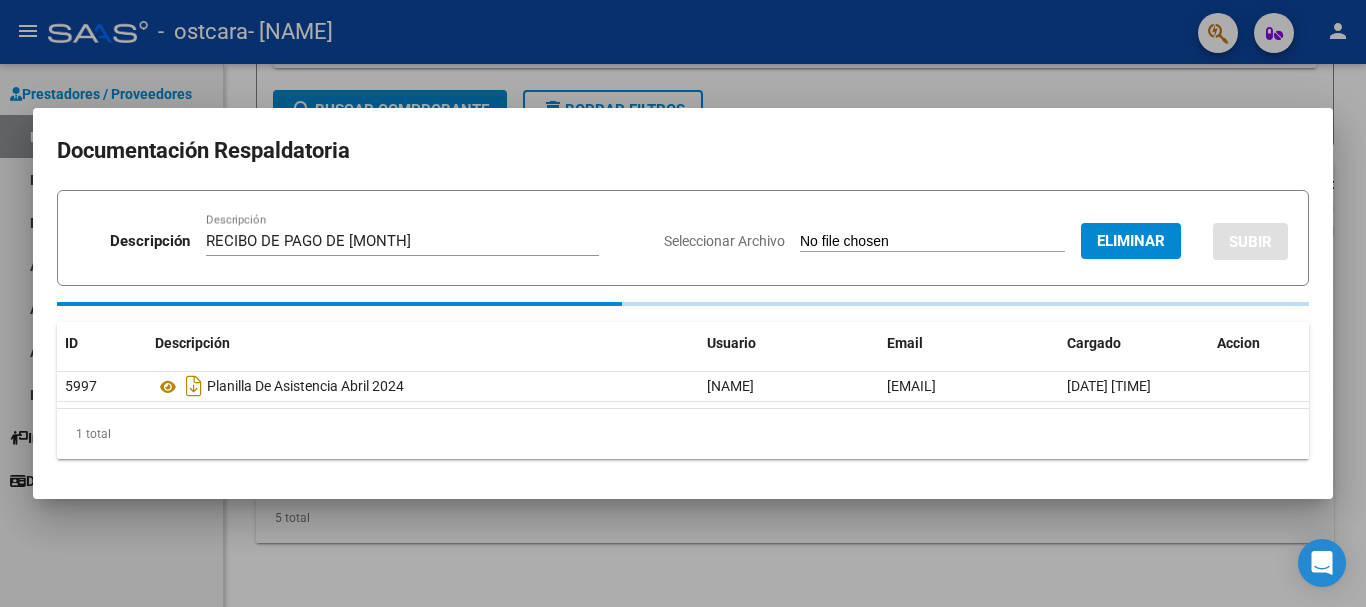 type 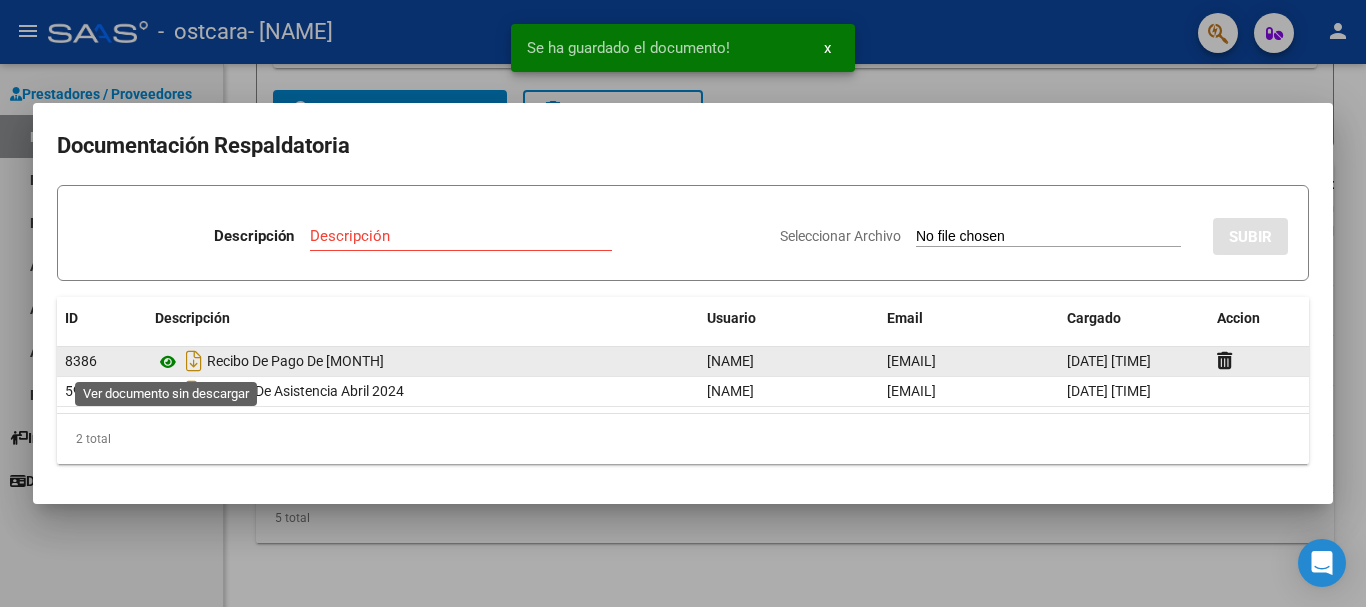 click 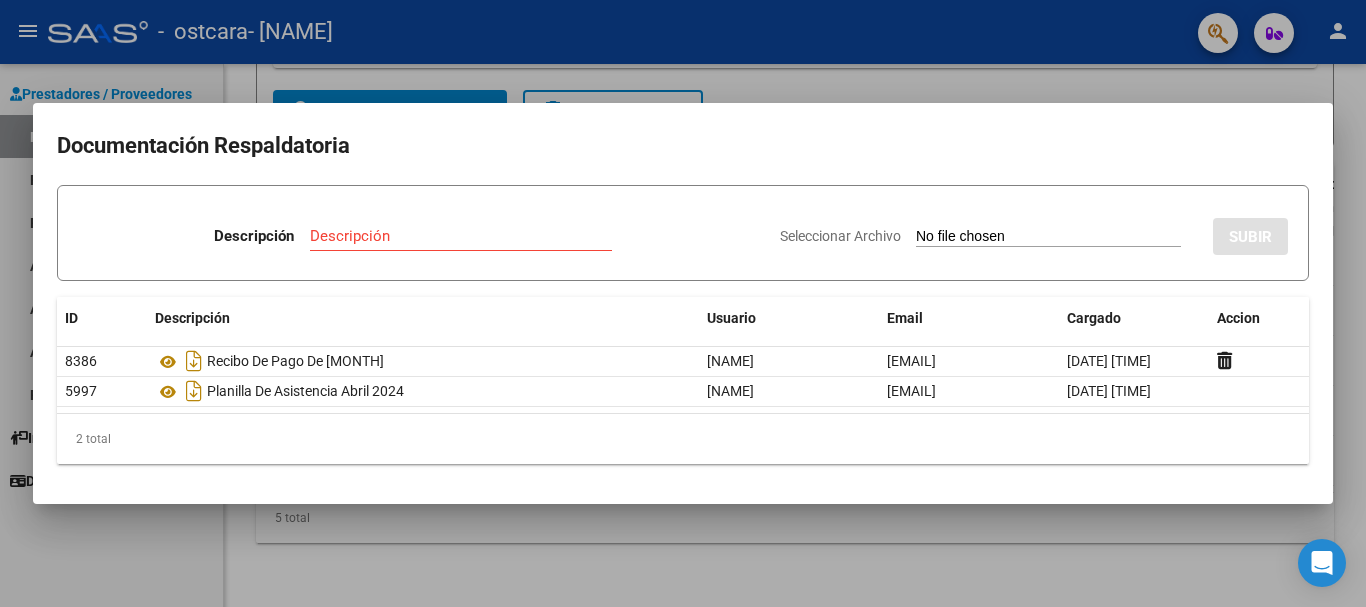 click at bounding box center [683, 303] 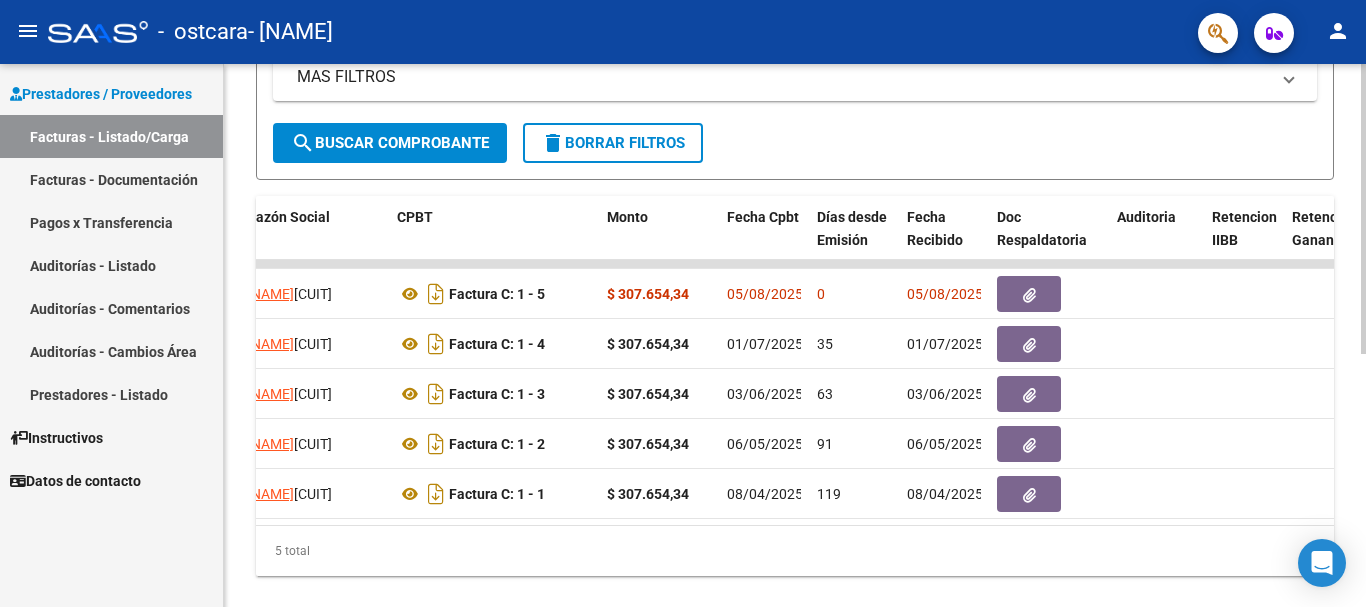 scroll, scrollTop: 475, scrollLeft: 0, axis: vertical 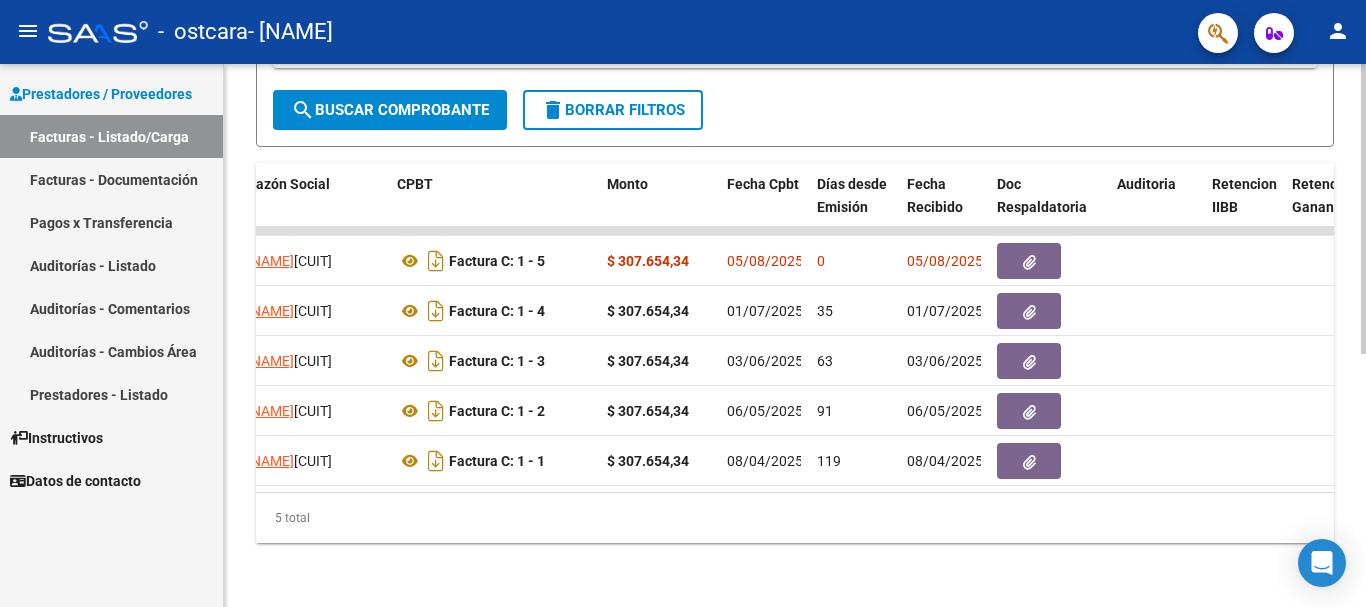 click 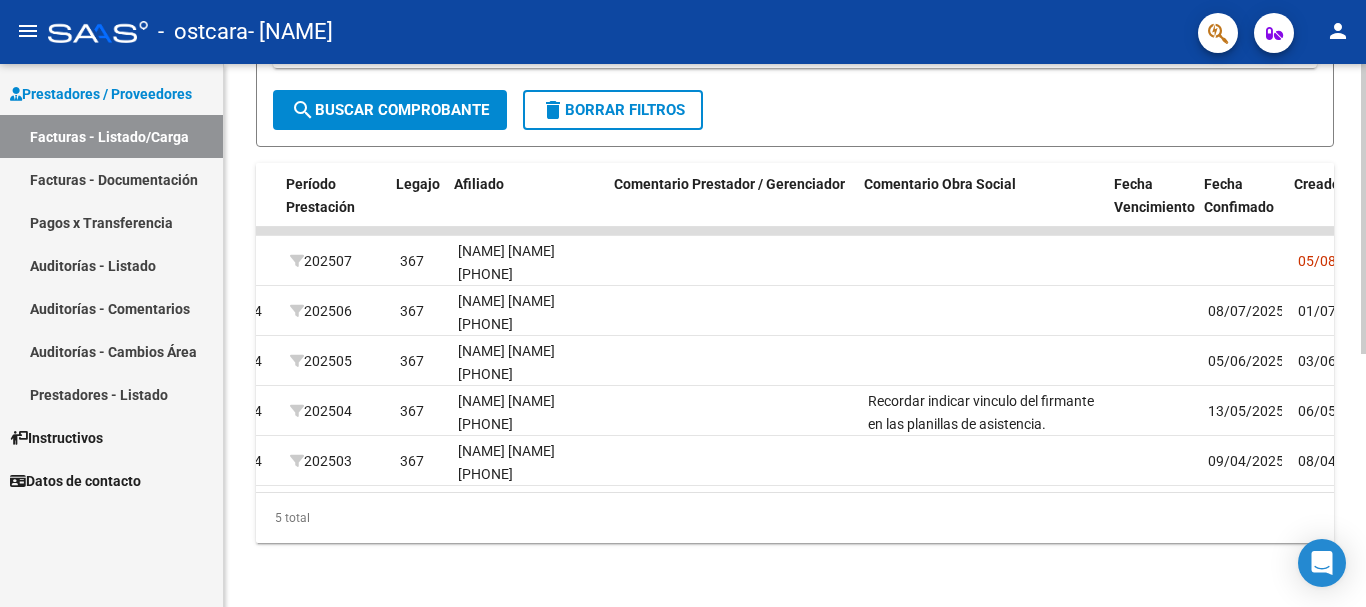 scroll, scrollTop: 0, scrollLeft: 3138, axis: horizontal 